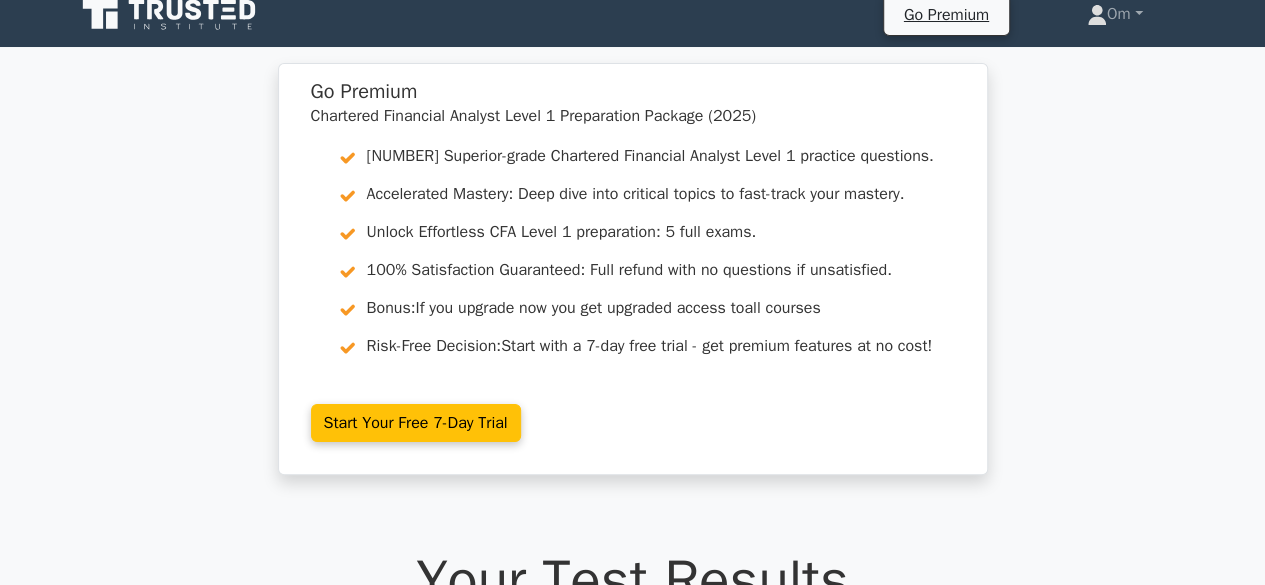scroll, scrollTop: 0, scrollLeft: 0, axis: both 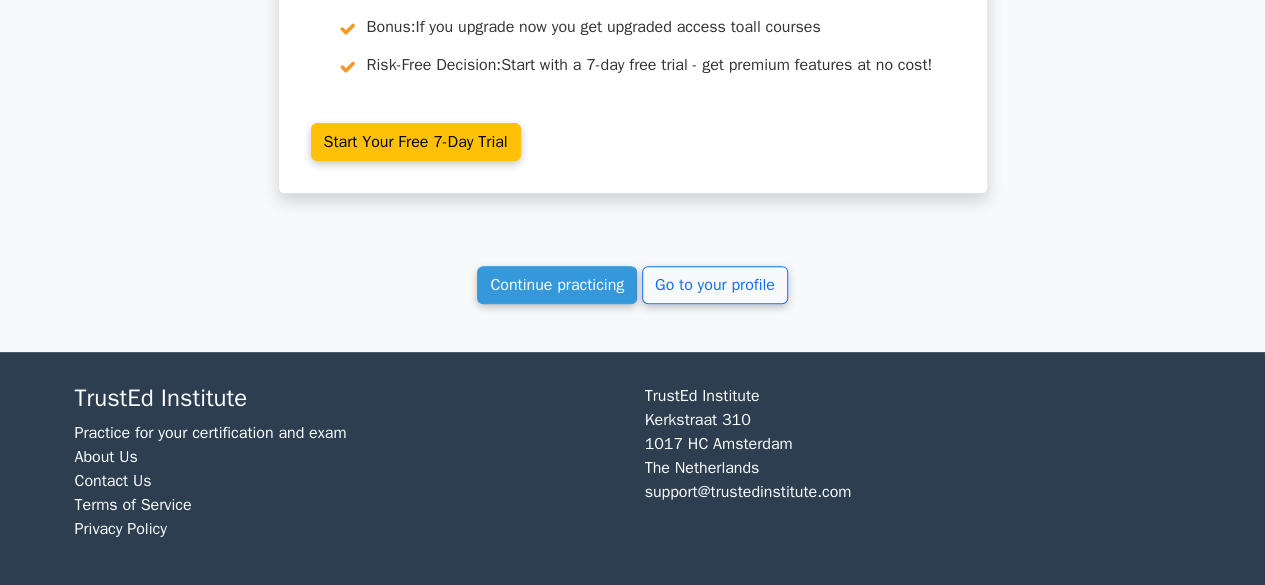 click on "Your Test Results
Chartered Financial Analyst Level 1
71%
Your Score
Keep practicing!
Performance by Topic
Corporate Finance
100%
Economics
100%
100% 100%" at bounding box center [633, -1581] 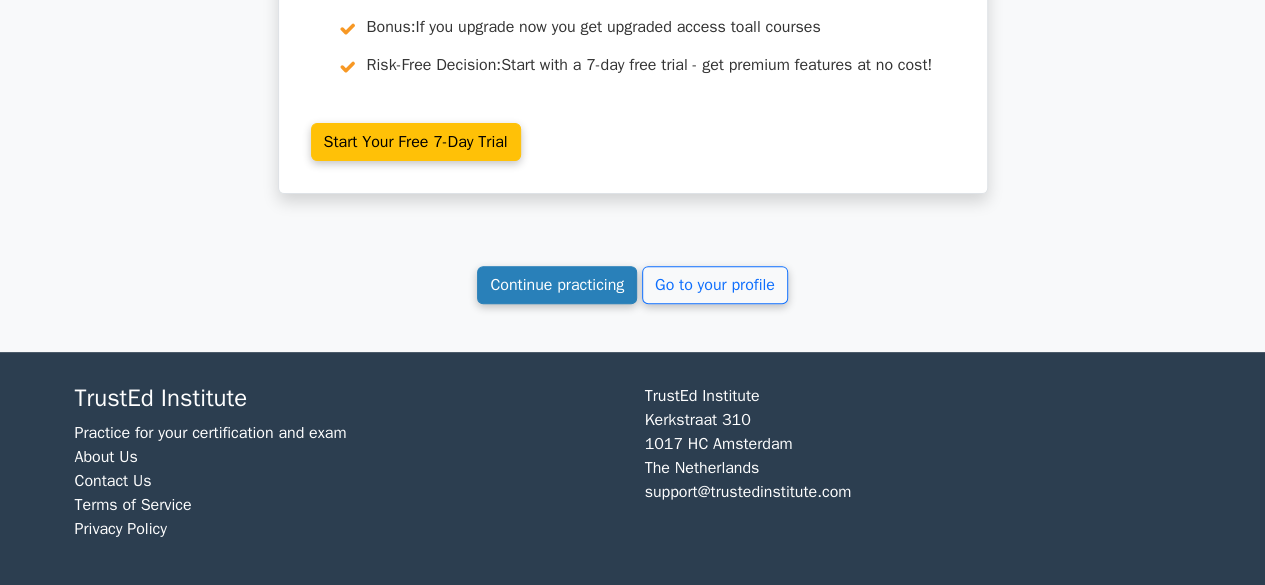 click on "Continue practicing" at bounding box center [557, 285] 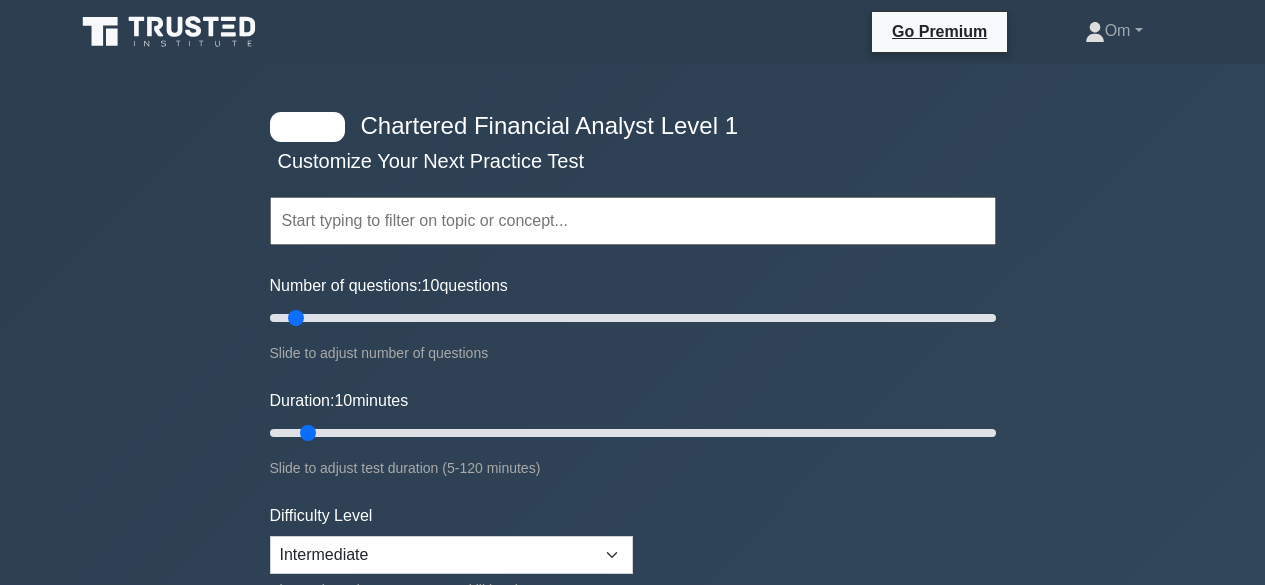 scroll, scrollTop: 0, scrollLeft: 0, axis: both 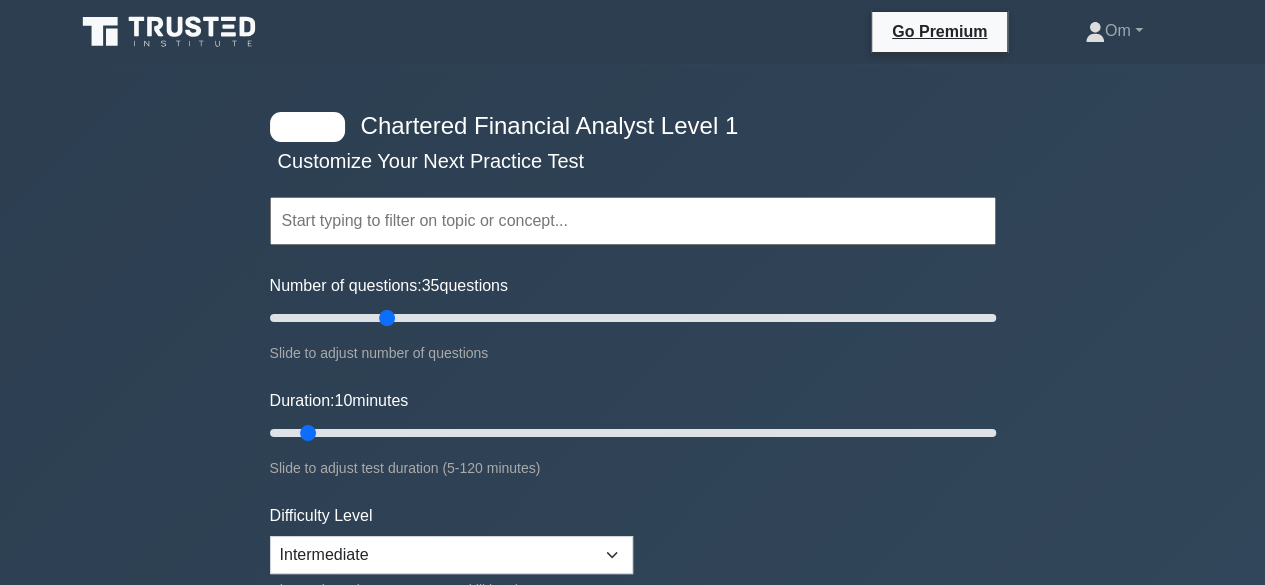 drag, startPoint x: 290, startPoint y: 317, endPoint x: 392, endPoint y: 333, distance: 103.24728 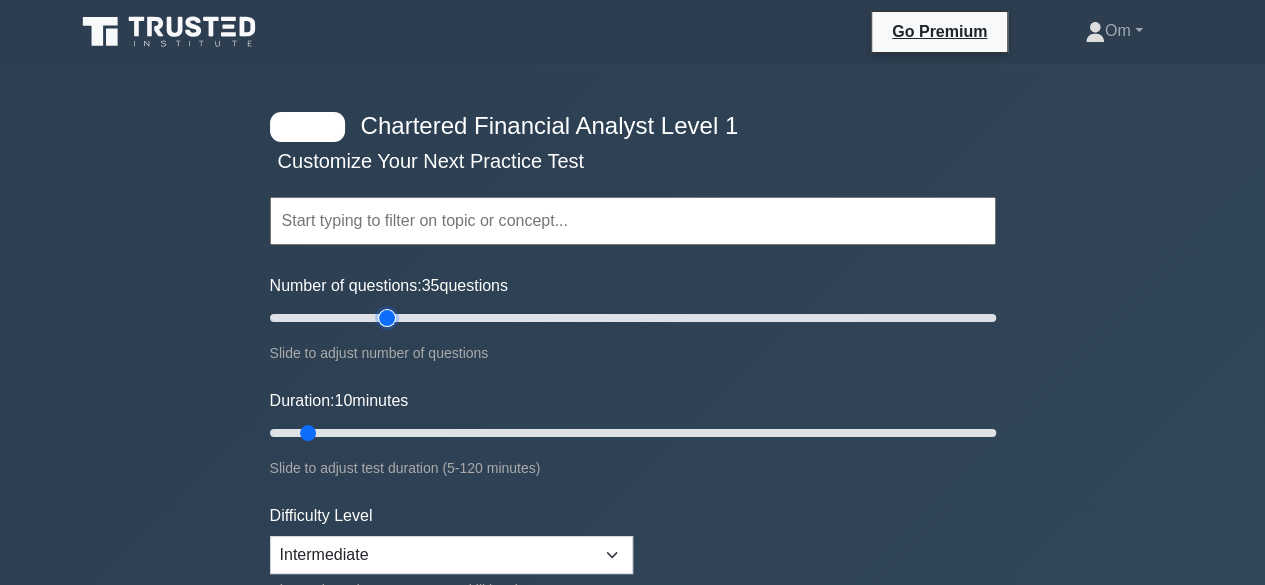 type on "35" 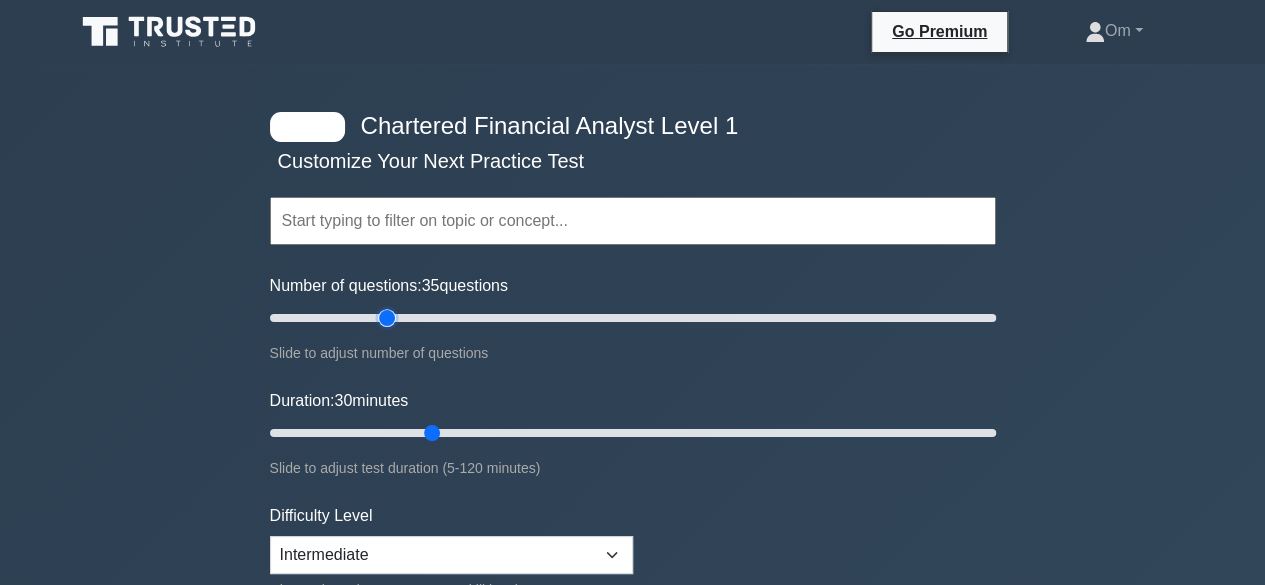 drag, startPoint x: 304, startPoint y: 437, endPoint x: 424, endPoint y: 437, distance: 120 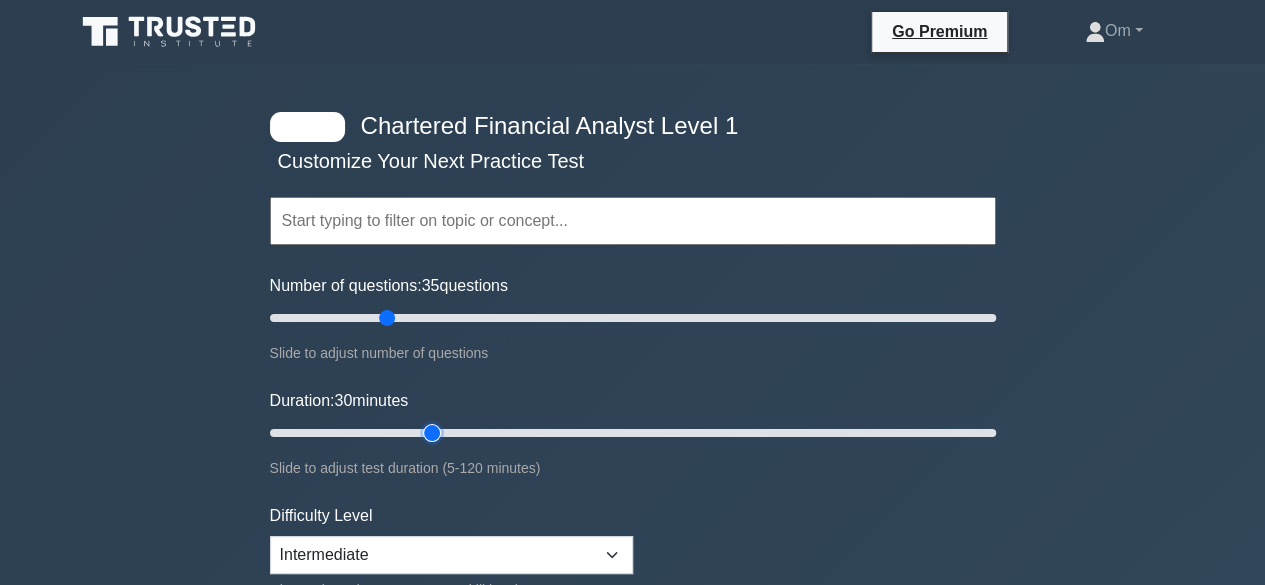 type on "30" 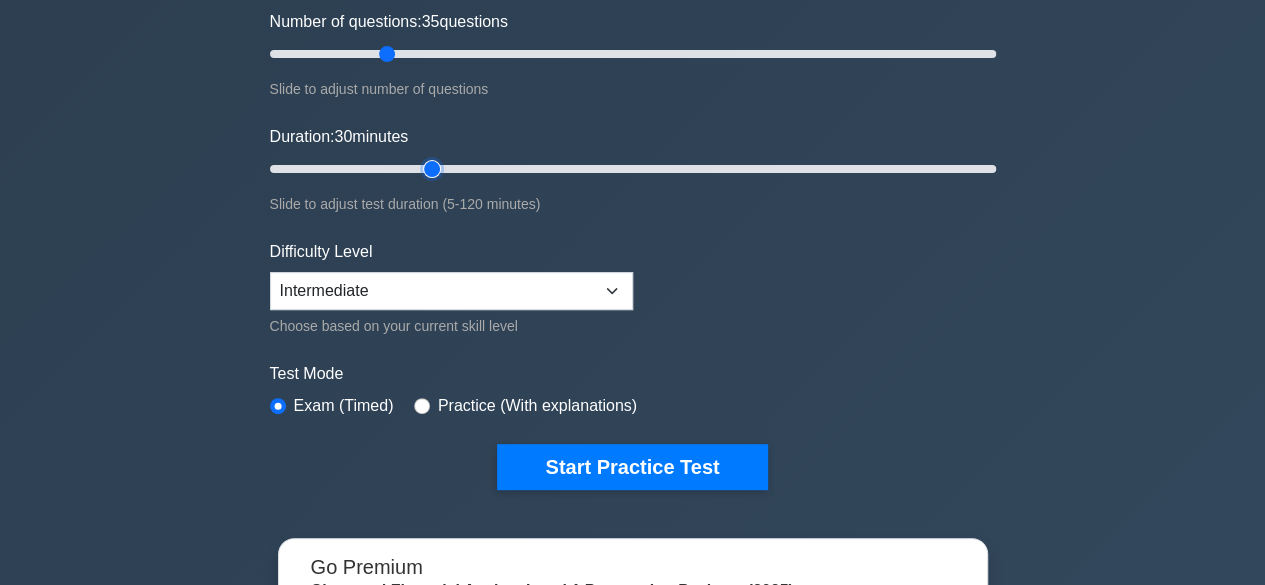 scroll, scrollTop: 254, scrollLeft: 0, axis: vertical 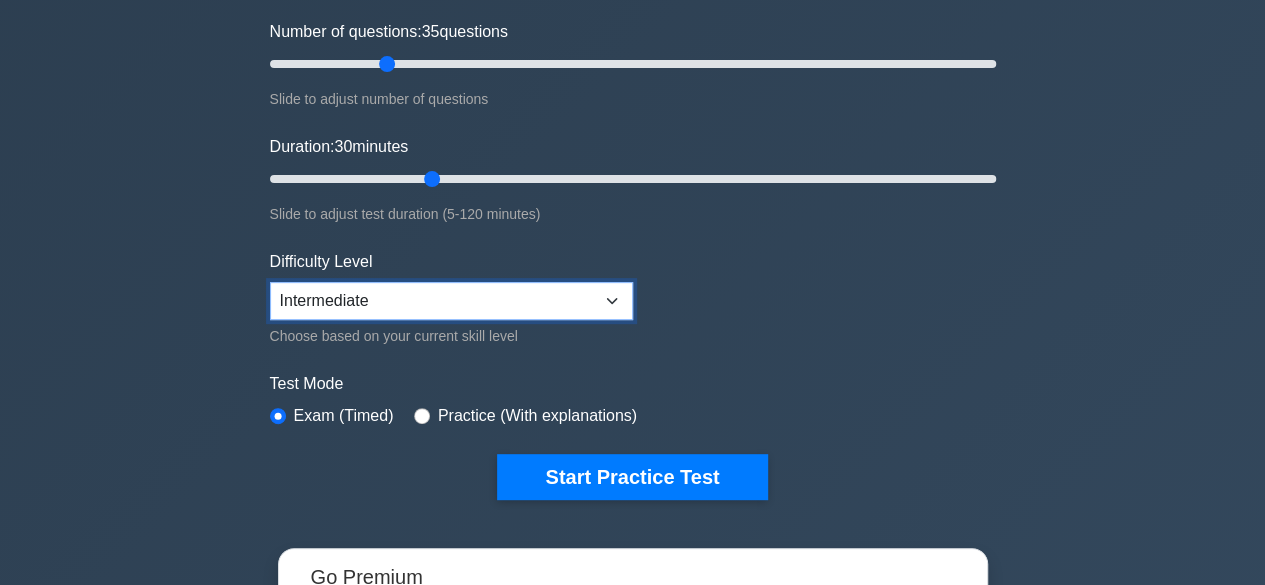 click on "Beginner
Intermediate
Expert" at bounding box center (451, 301) 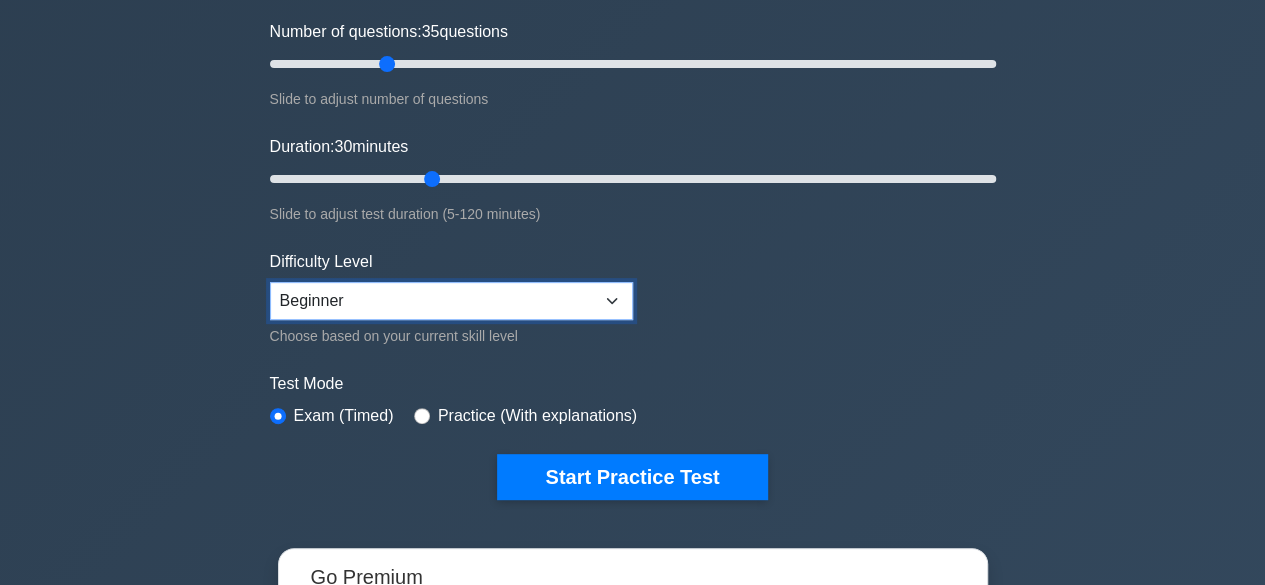 click on "Beginner
Intermediate
Expert" at bounding box center (451, 301) 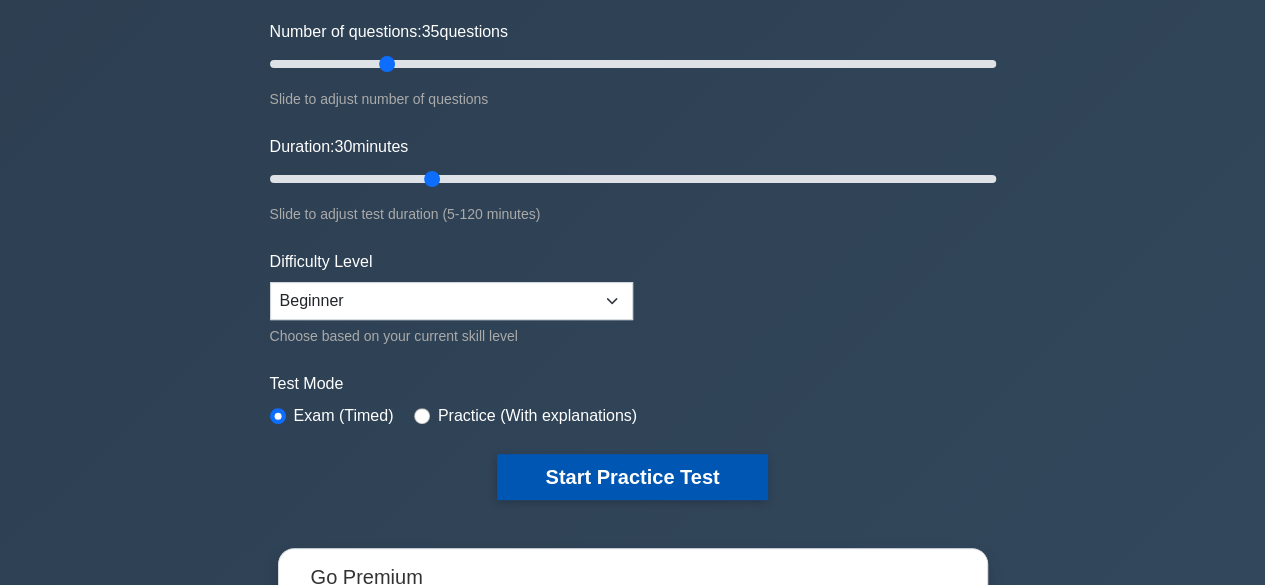 click on "Start Practice Test" at bounding box center (632, 477) 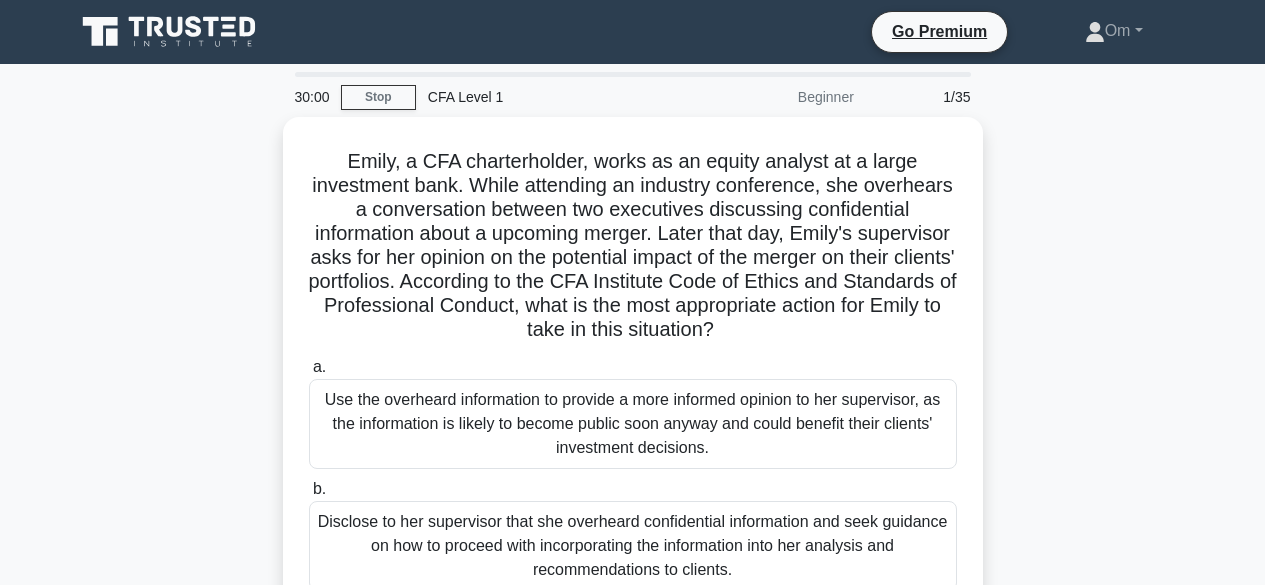 scroll, scrollTop: 0, scrollLeft: 0, axis: both 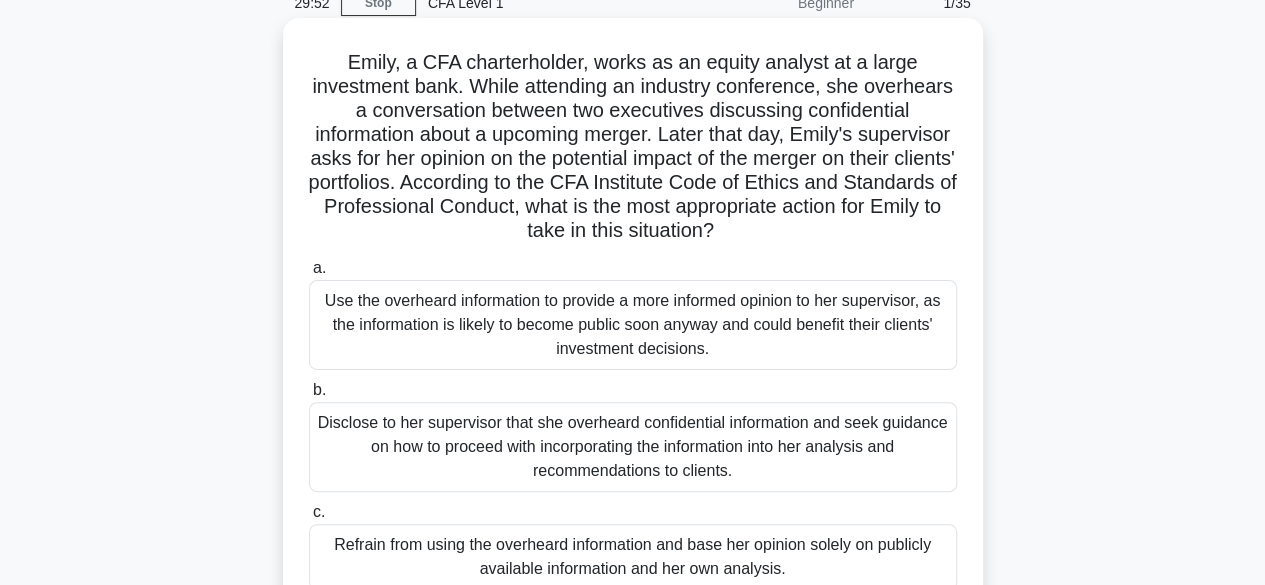 click on "Use the overheard information to provide a more informed opinion to her supervisor, as the information is likely to become public soon anyway and could benefit their clients' investment decisions." at bounding box center [633, 325] 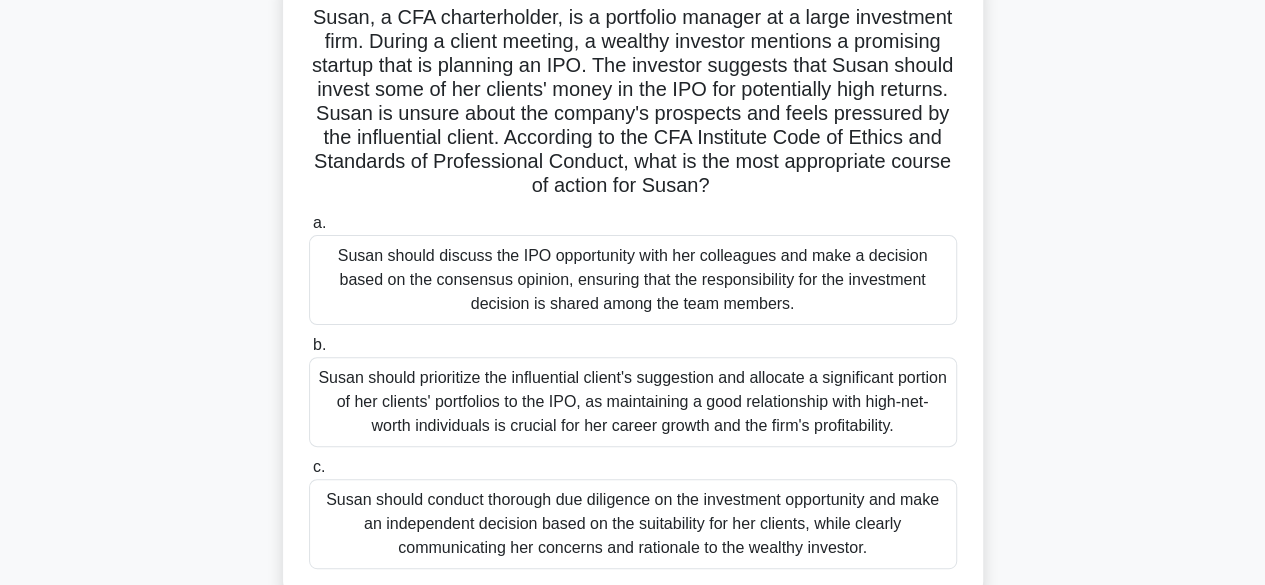 scroll, scrollTop: 138, scrollLeft: 0, axis: vertical 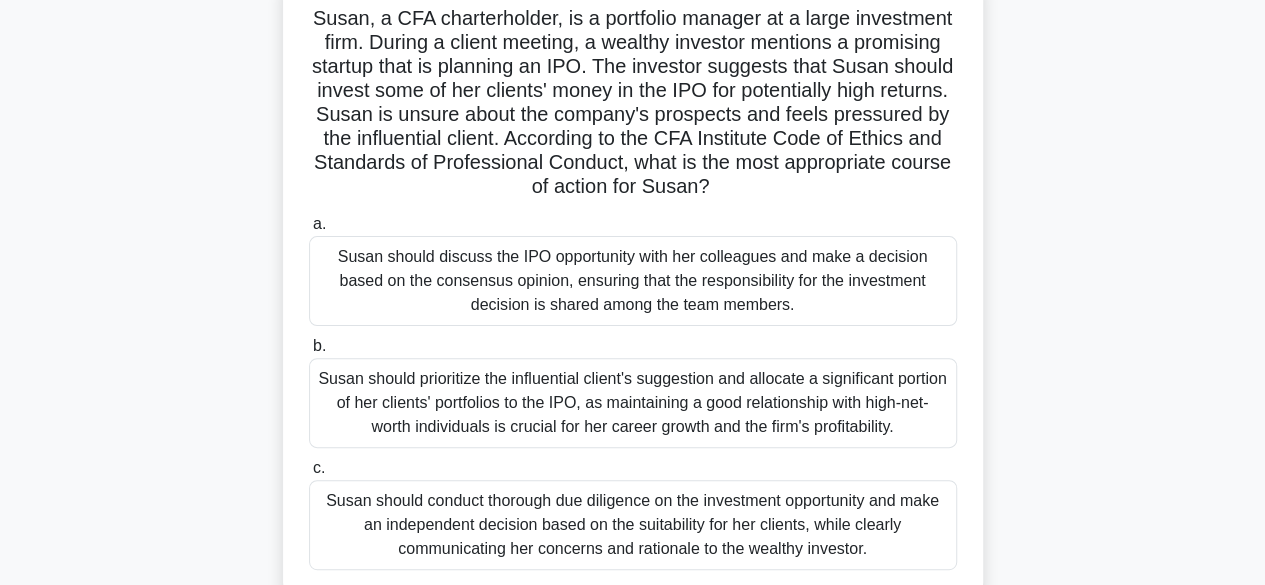 click on "Susan should prioritize the influential client's suggestion and allocate a significant portion of her clients' portfolios to the IPO, as maintaining a good relationship with high-net-worth individuals is crucial for her career growth and the firm's profitability." at bounding box center [633, 403] 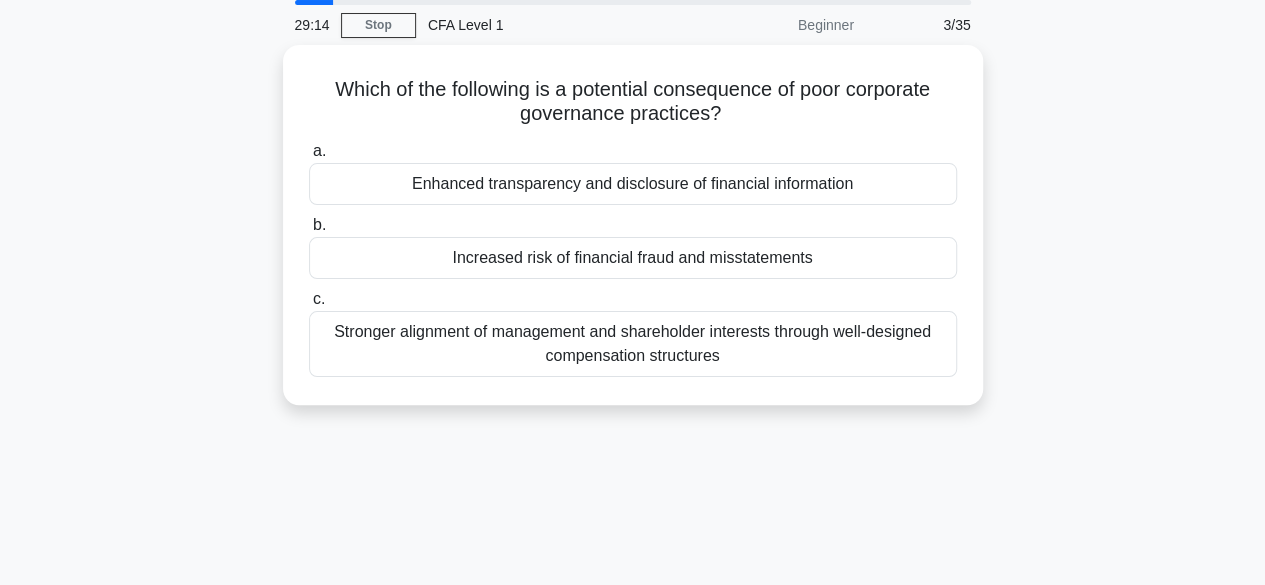 scroll, scrollTop: 0, scrollLeft: 0, axis: both 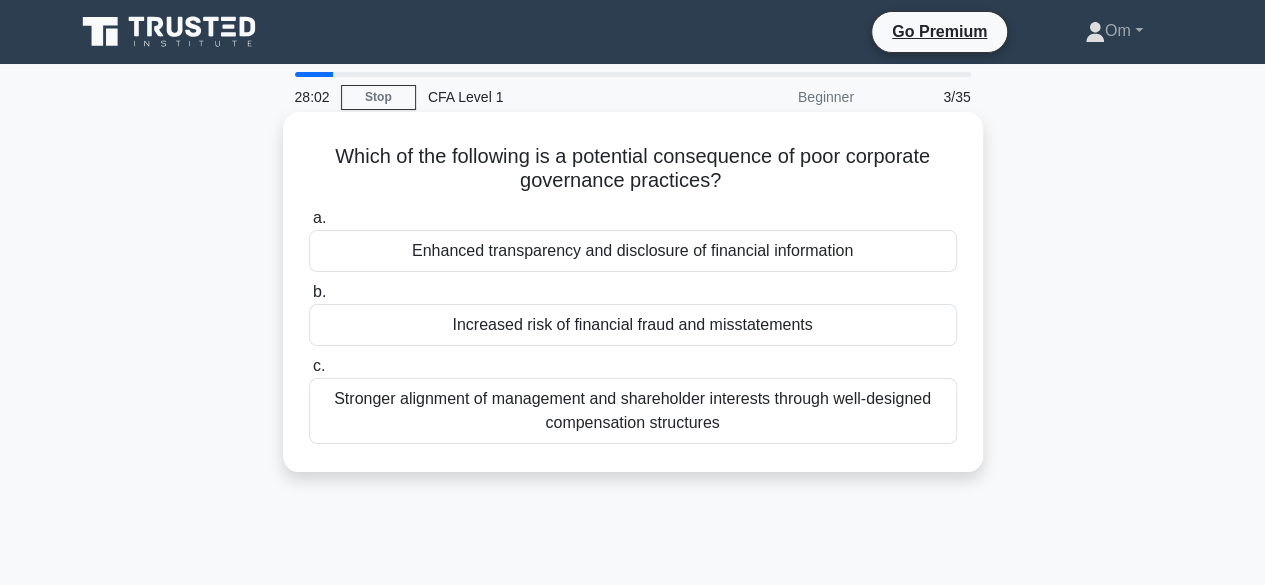 click on "Increased risk of financial fraud and misstatements" at bounding box center (633, 325) 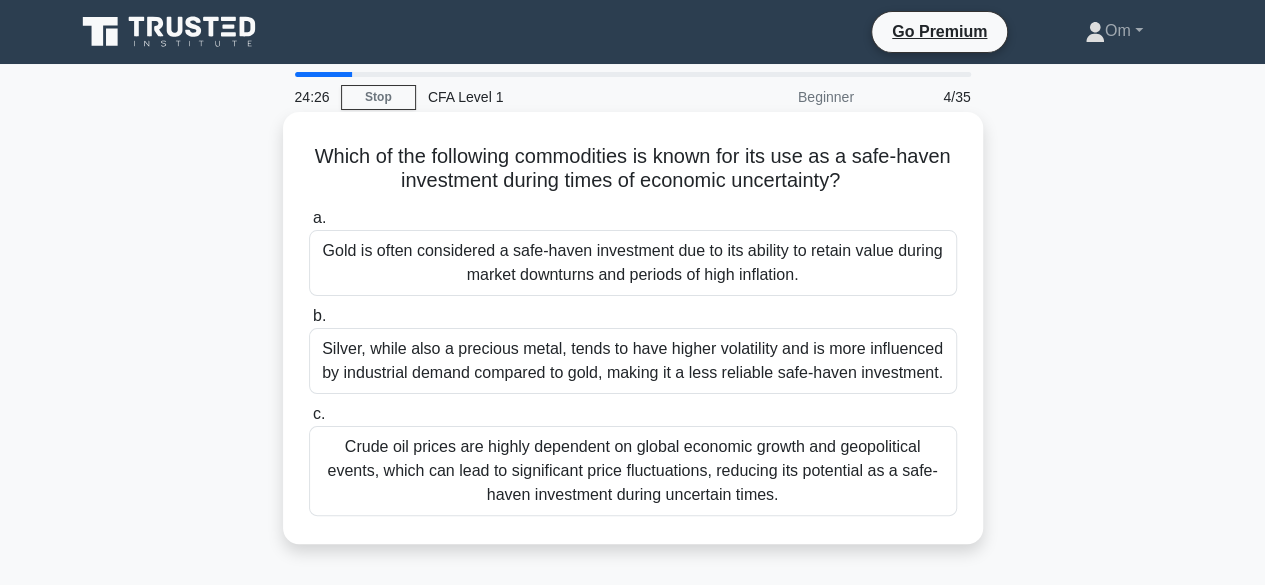 click on "Silver, while also a precious metal, tends to have higher volatility and is more influenced by industrial demand compared to gold, making it a less reliable safe-haven investment." at bounding box center [633, 361] 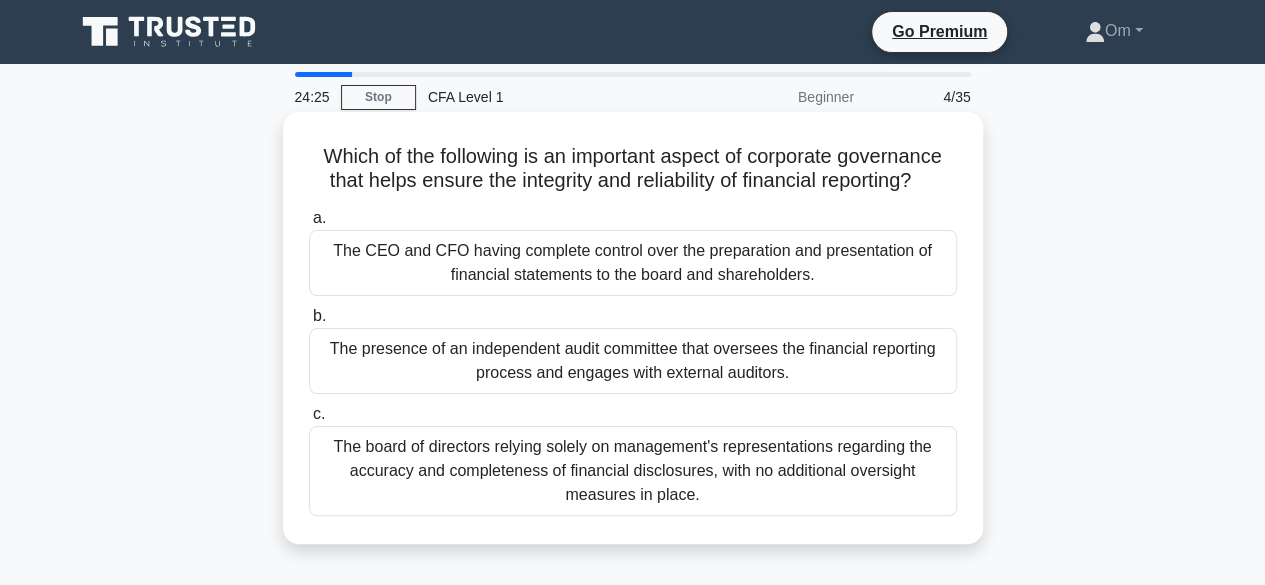 click on "The CEO and CFO having complete control over the preparation and presentation of financial statements to the board and shareholders." at bounding box center [633, 263] 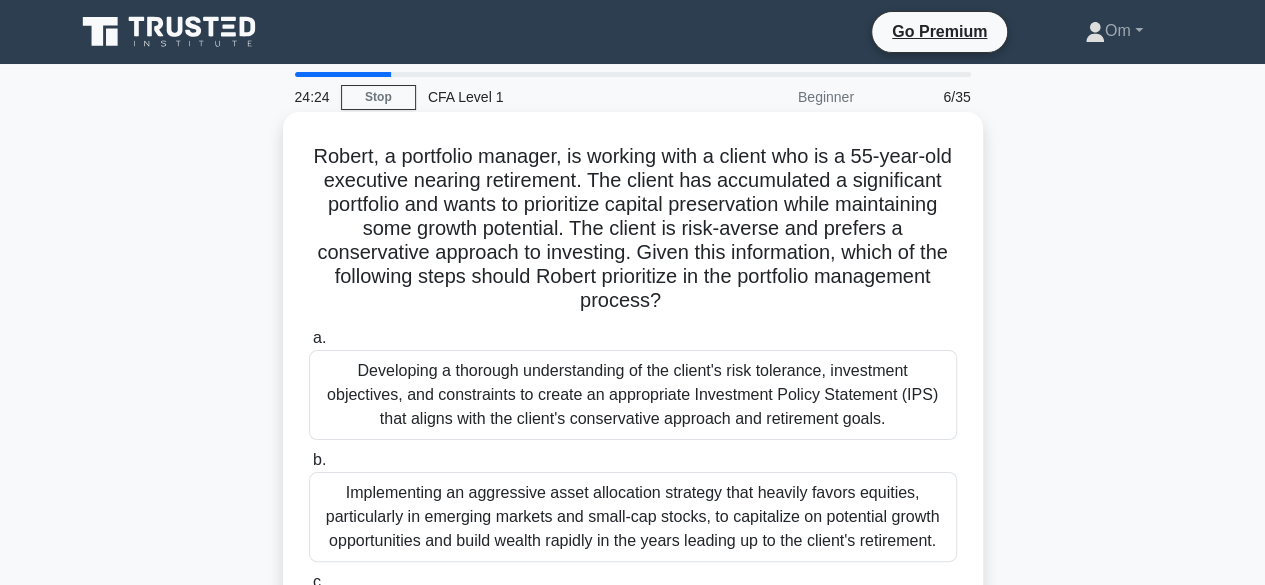 click on "Developing a thorough understanding of the client's risk tolerance, investment objectives, and constraints to create an appropriate Investment Policy Statement (IPS) that aligns with the client's conservative approach and retirement goals." at bounding box center (633, 395) 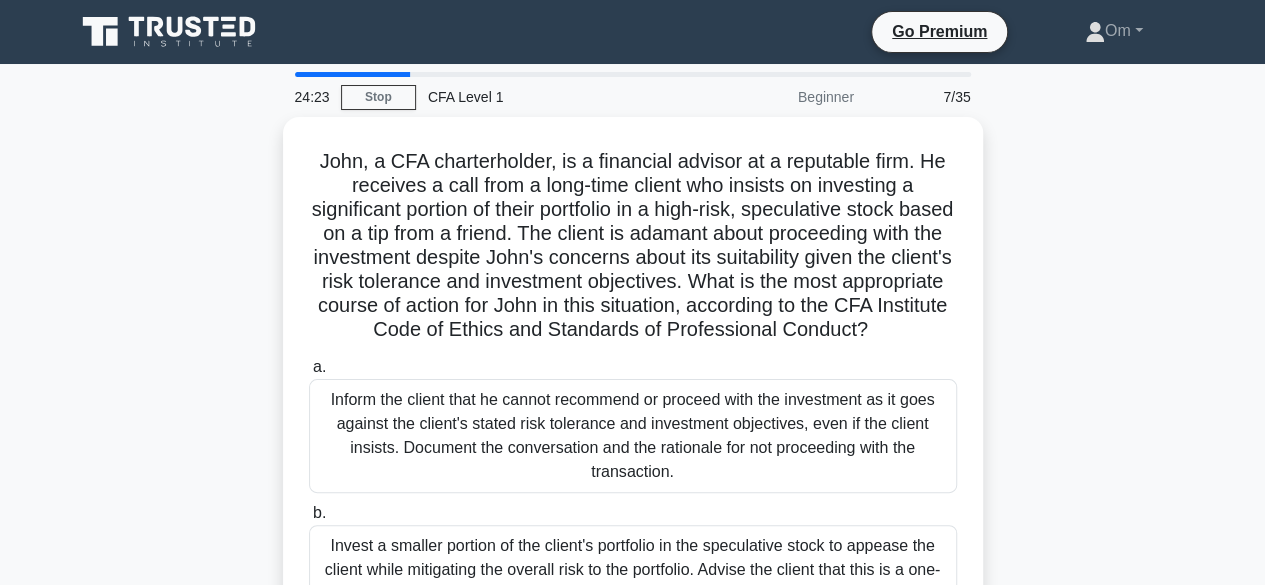 click on "Inform the client that he cannot recommend or proceed with the investment as it goes against the client's stated risk tolerance and investment objectives, even if the client insists. Document the conversation and the rationale for not proceeding with the transaction." at bounding box center [633, 436] 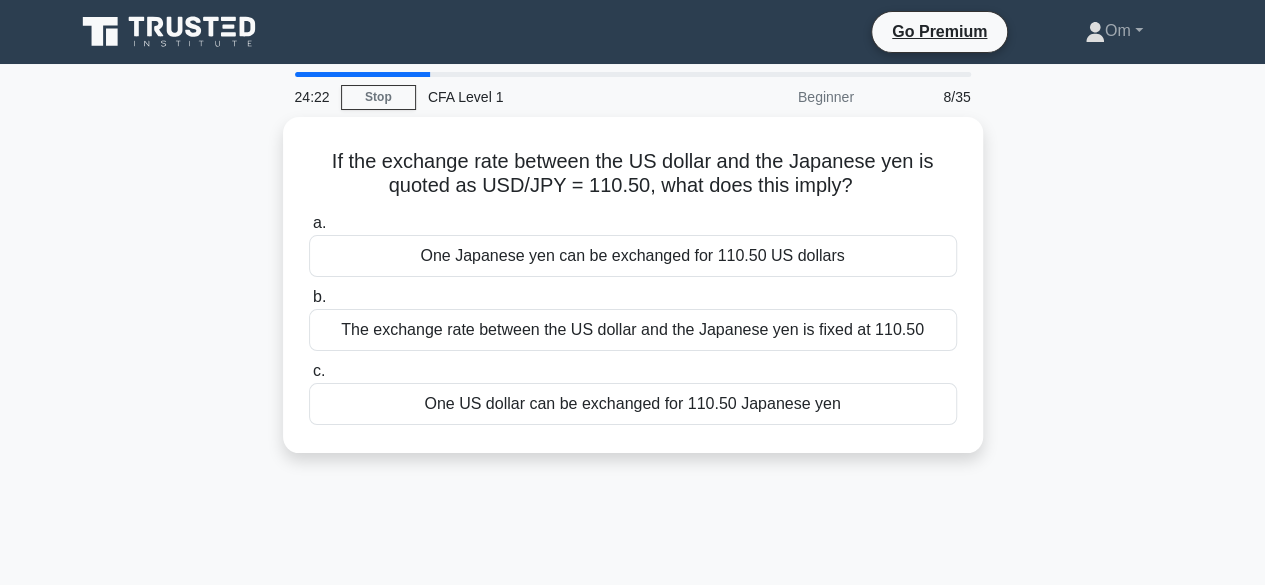 click on "One US dollar can be exchanged for 110.50 Japanese yen" at bounding box center (633, 404) 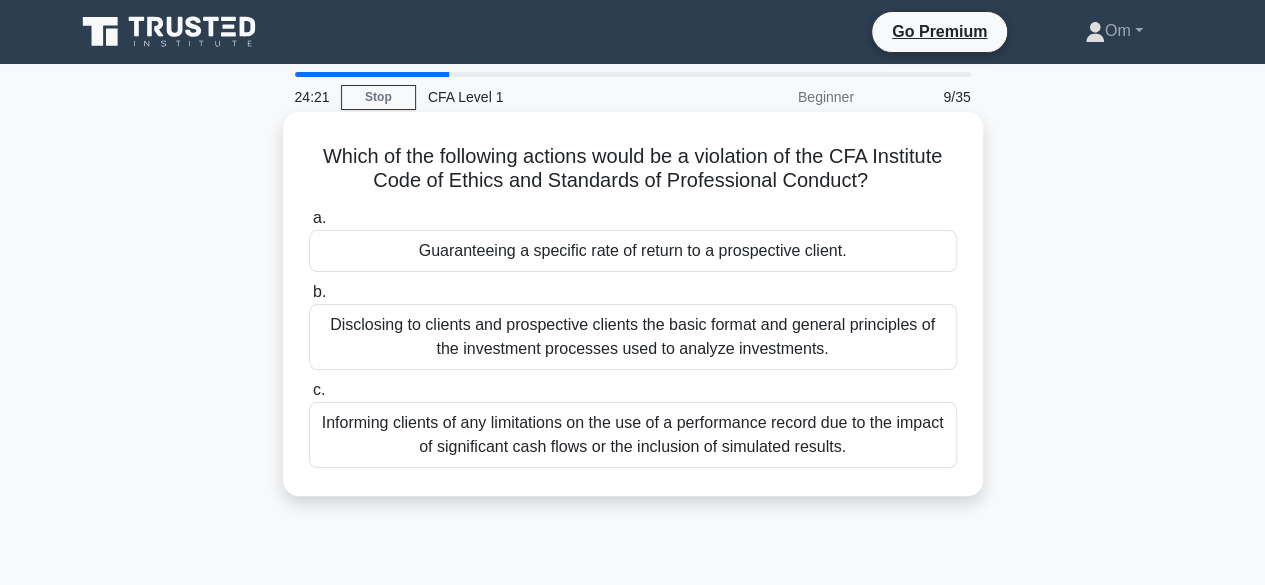 click on "Disclosing to clients and prospective clients the basic format and general principles of the investment processes used to analyze investments." at bounding box center (633, 337) 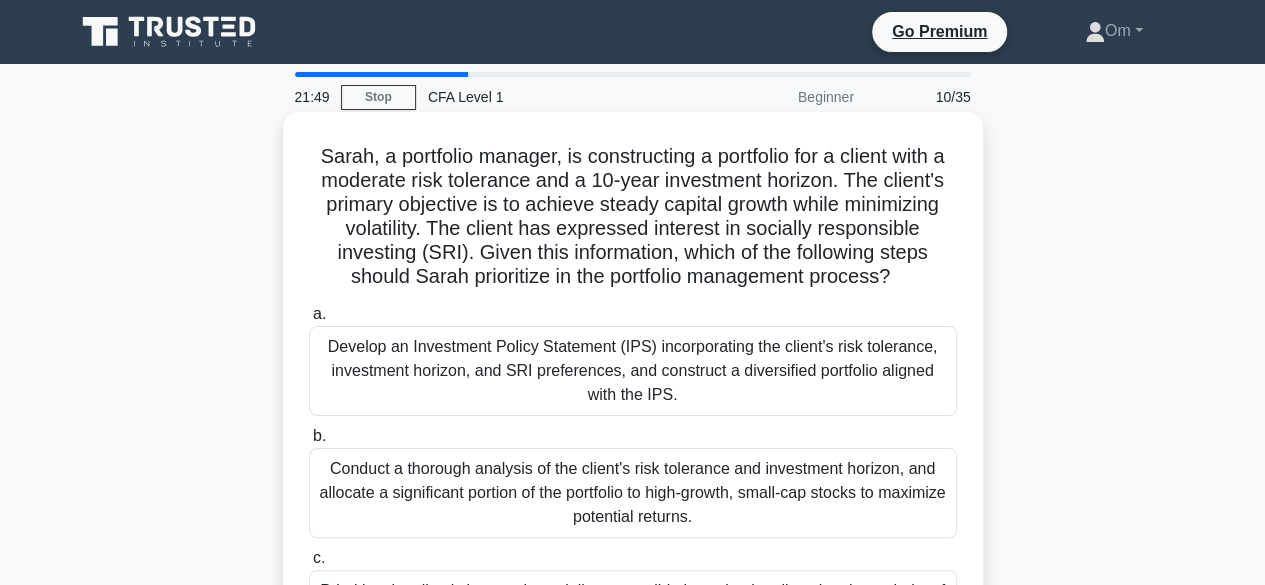 click on "a.
Develop an Investment Policy Statement (IPS) incorporating the client's risk tolerance, investment horizon, and SRI preferences, and construct a diversified portfolio aligned with the IPS." at bounding box center [633, 359] 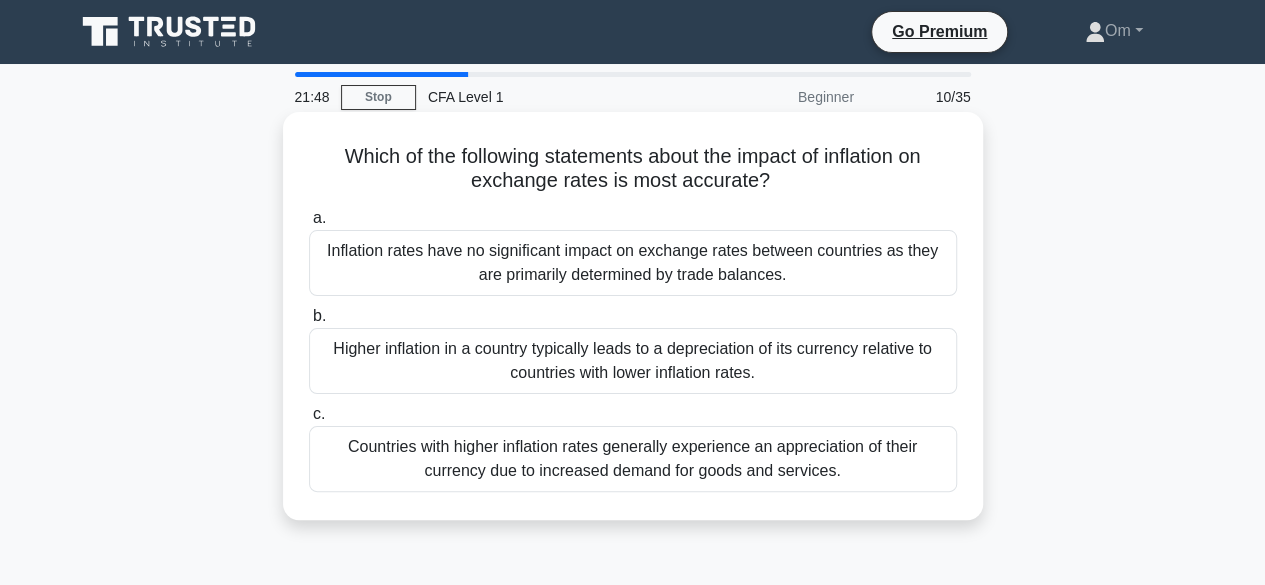 click on "Higher inflation in a country typically leads to a depreciation of its currency relative to countries with lower inflation rates." at bounding box center (633, 361) 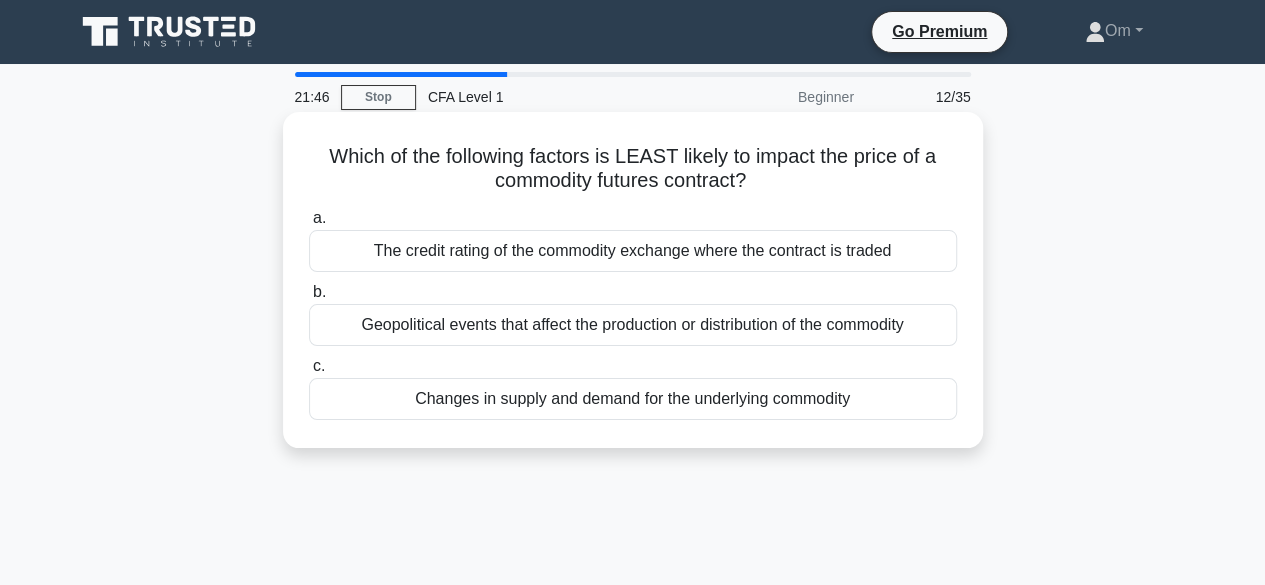 click on "Geopolitical events that affect the production or distribution of the commodity" at bounding box center (633, 325) 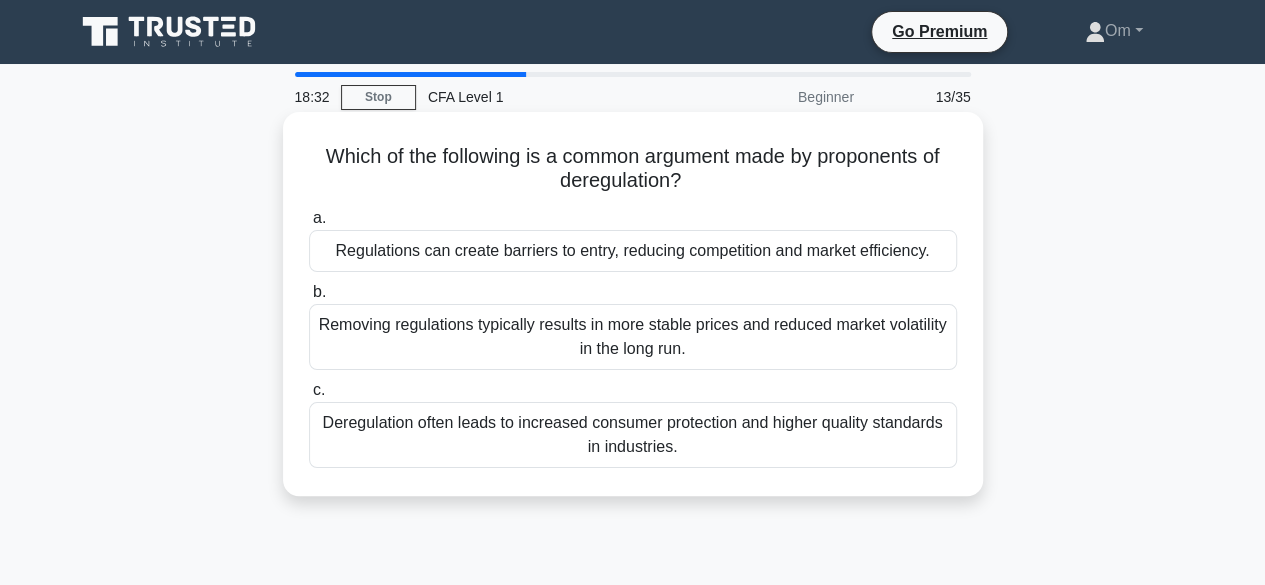 click on "Removing regulations typically results in more stable prices and reduced market volatility in the long run." at bounding box center [633, 337] 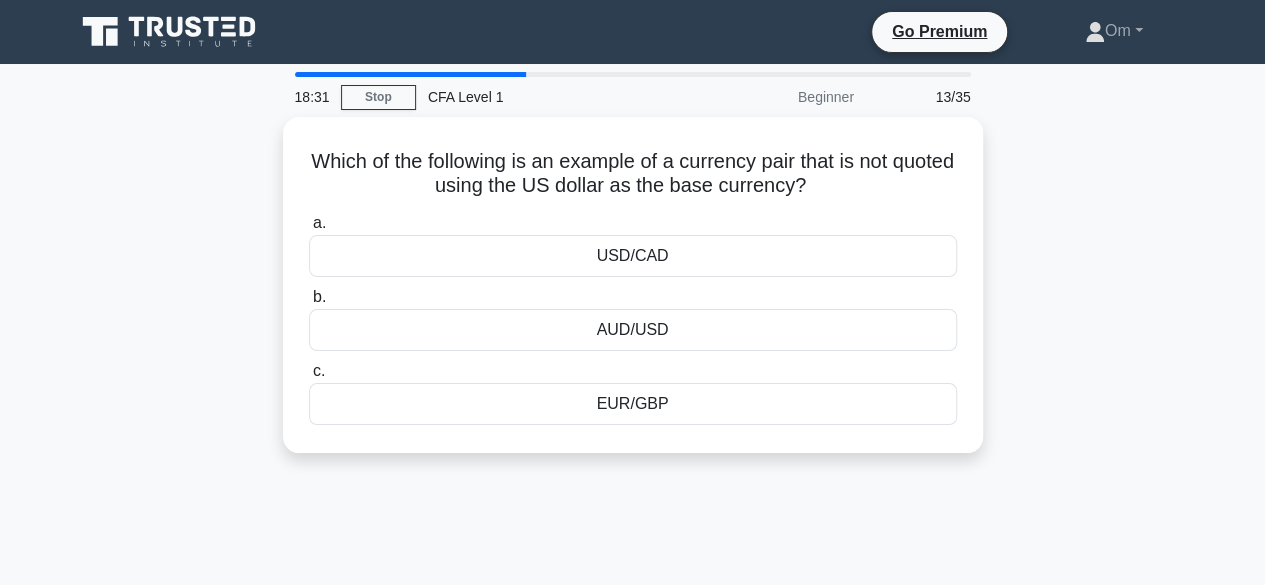 click on "AUD/USD" at bounding box center [633, 330] 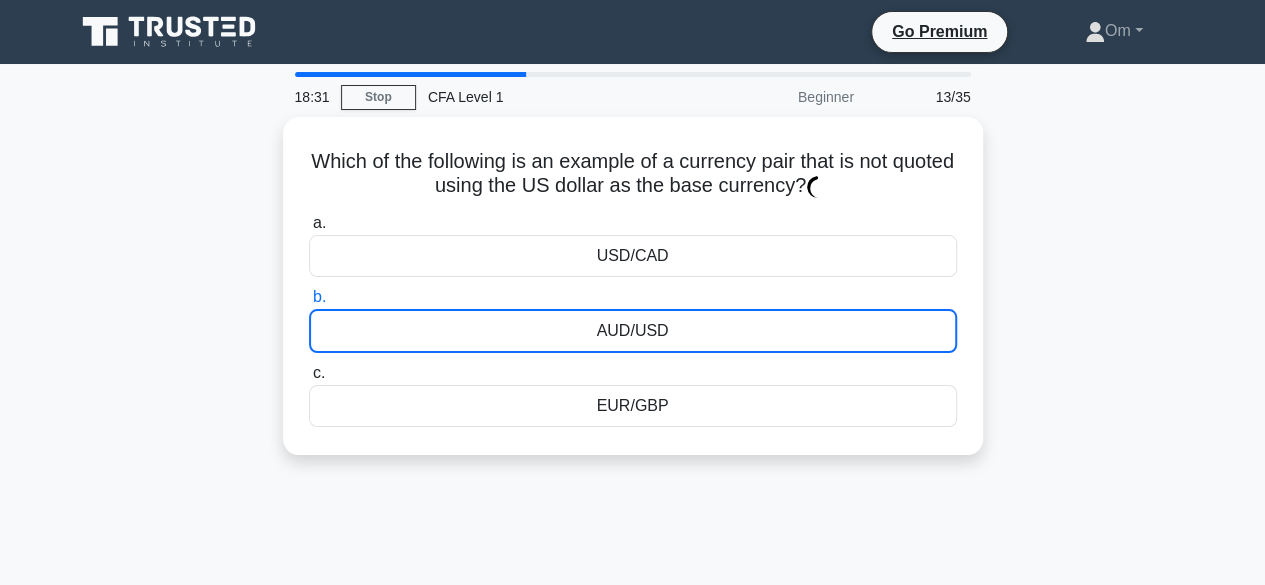 click on "AUD/USD" at bounding box center [633, 331] 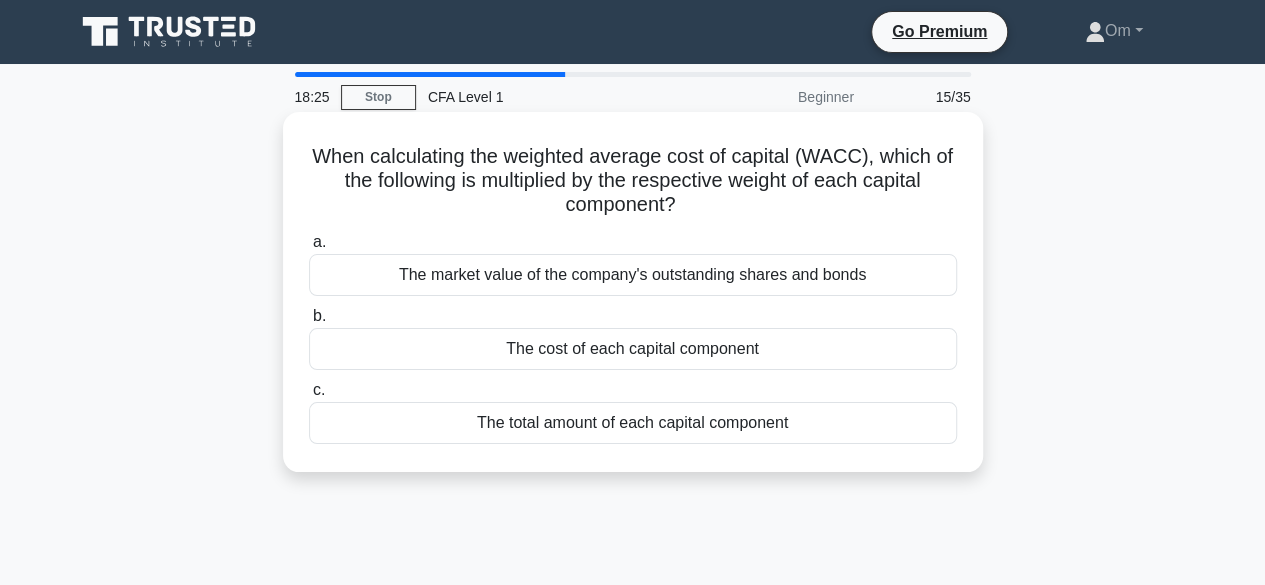 click on "The cost of each capital component" at bounding box center (633, 349) 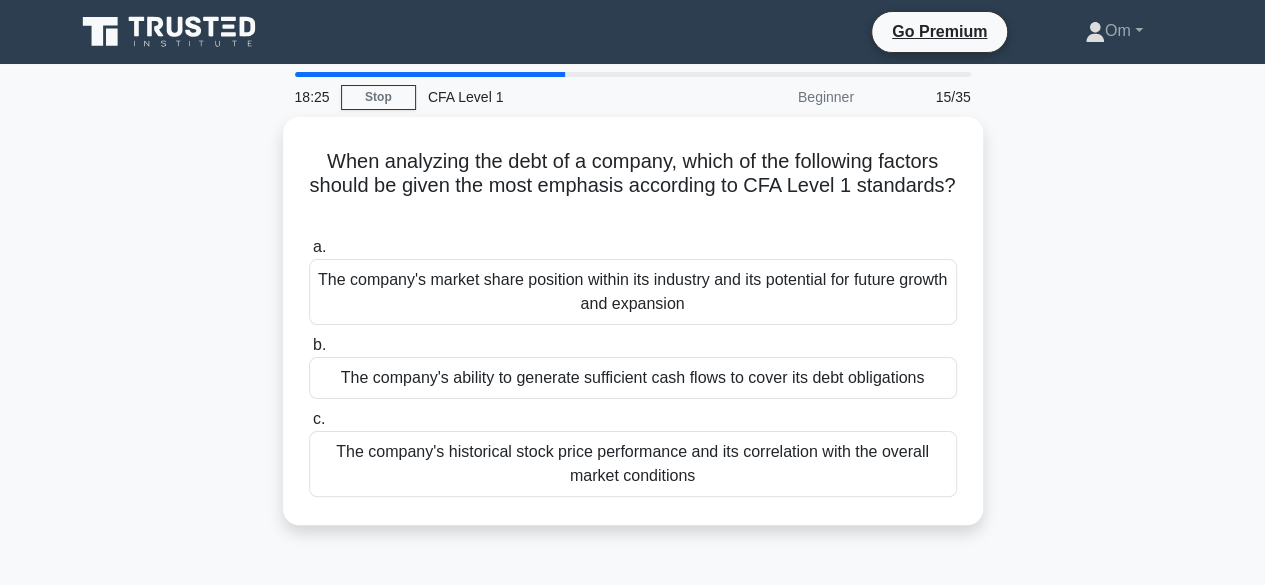 click on "b.
The company's ability to generate sufficient cash flows to cover its debt obligations" at bounding box center [633, 366] 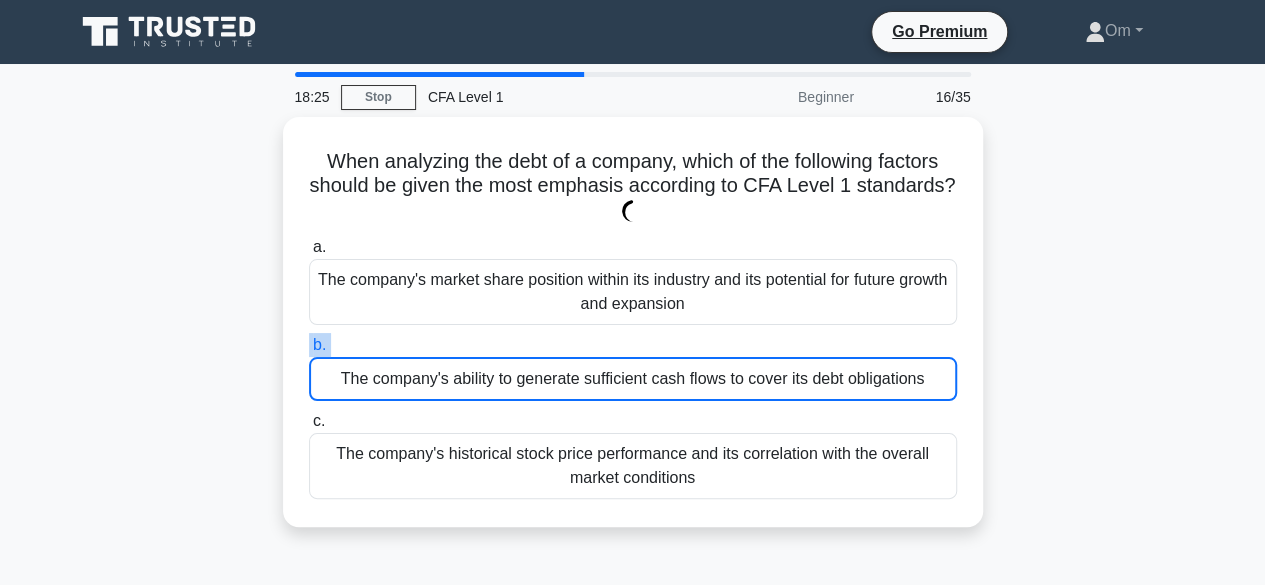 click on "b.
The company's ability to generate sufficient cash flows to cover its debt obligations" at bounding box center (633, 367) 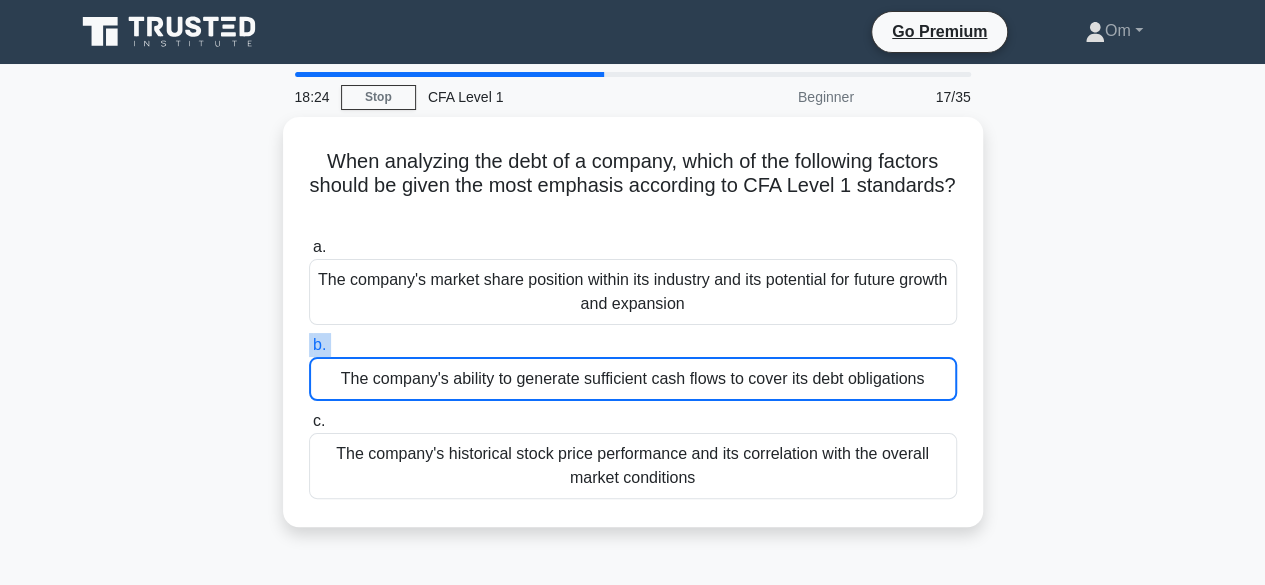 click on "b.
The company's ability to generate sufficient cash flows to cover its debt obligations" at bounding box center [633, 367] 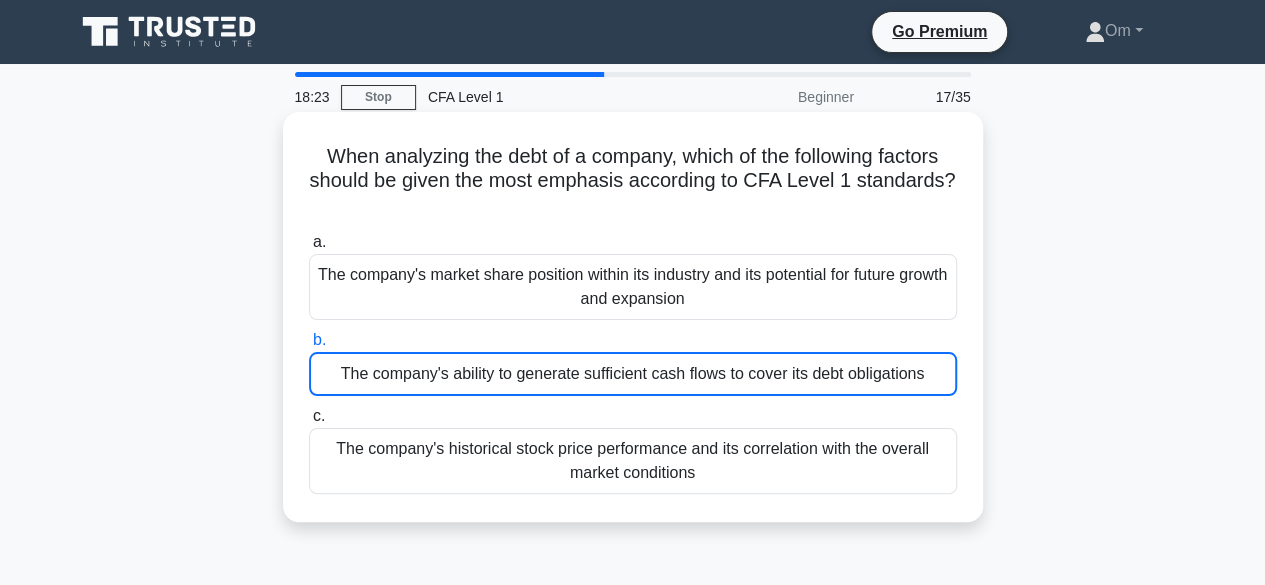 click on "The company's market share position within its industry and its potential for future growth and expansion" at bounding box center (633, 287) 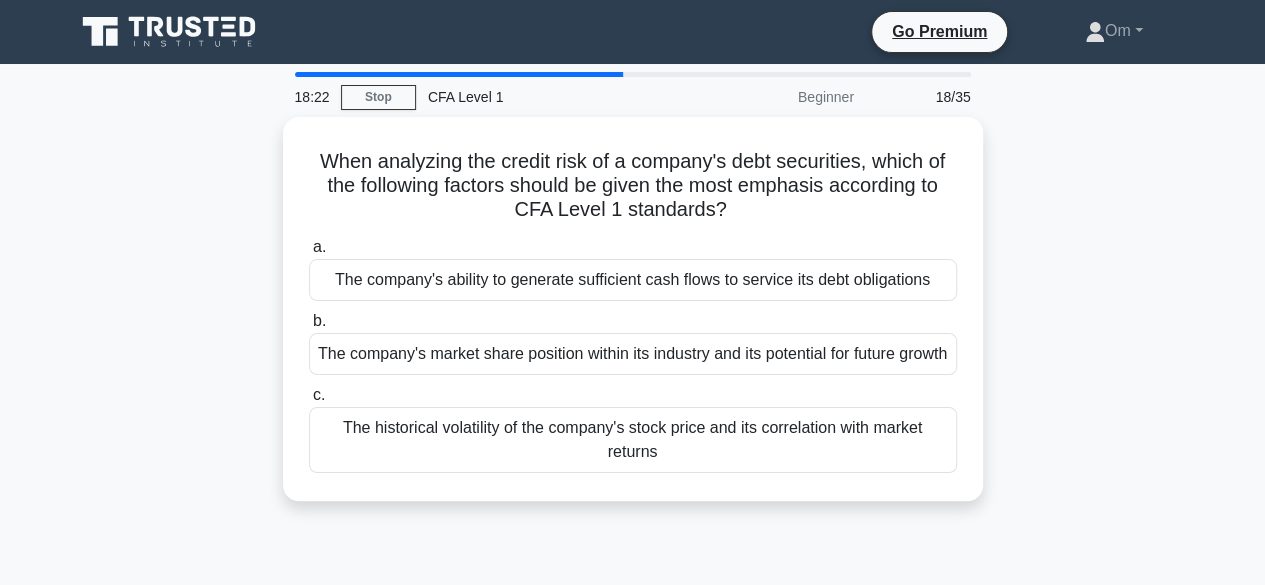 click on "The company's ability to generate sufficient cash flows to service its debt obligations" at bounding box center [633, 280] 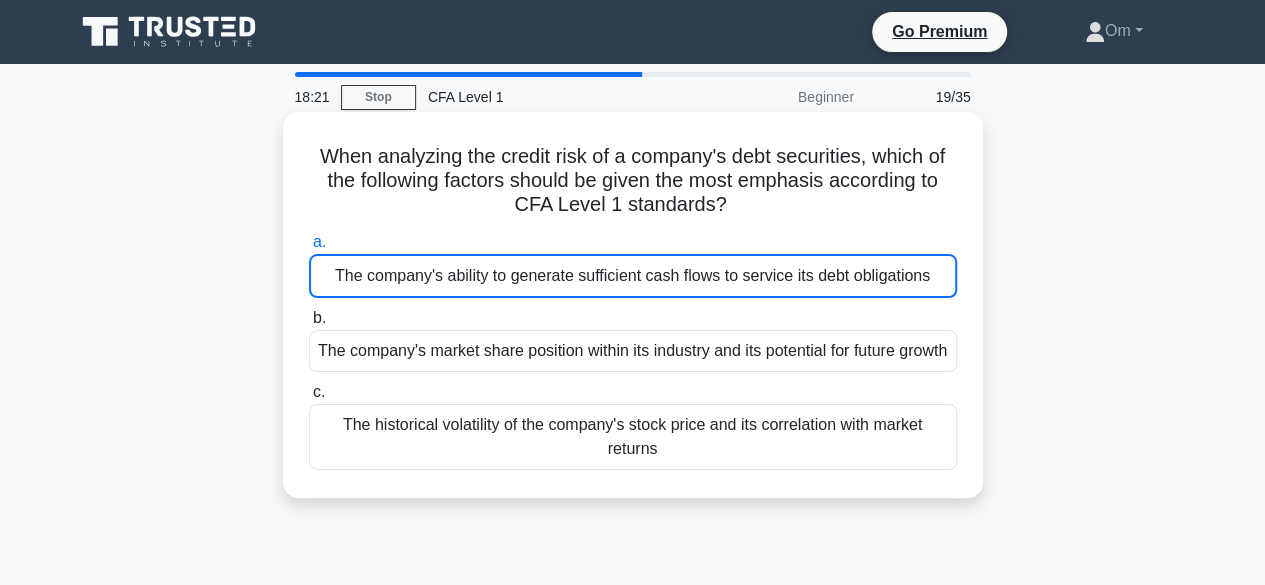 click on "The company's market share position within its industry and its potential for future growth" at bounding box center [633, 351] 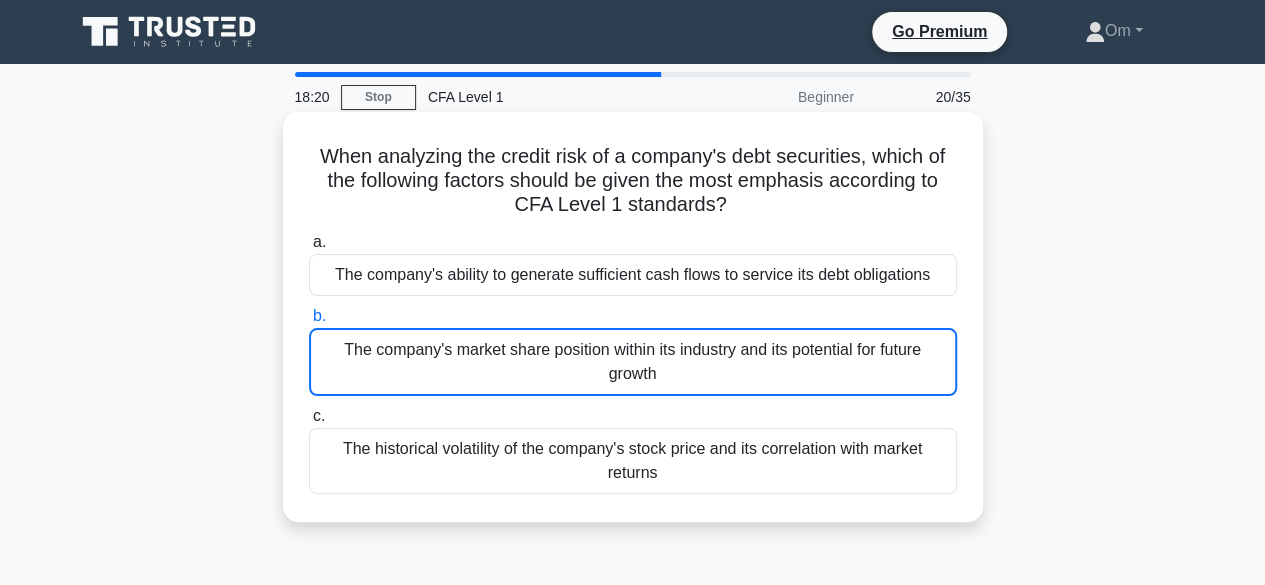 click on "The company's ability to generate sufficient cash flows to service its debt obligations" at bounding box center (633, 275) 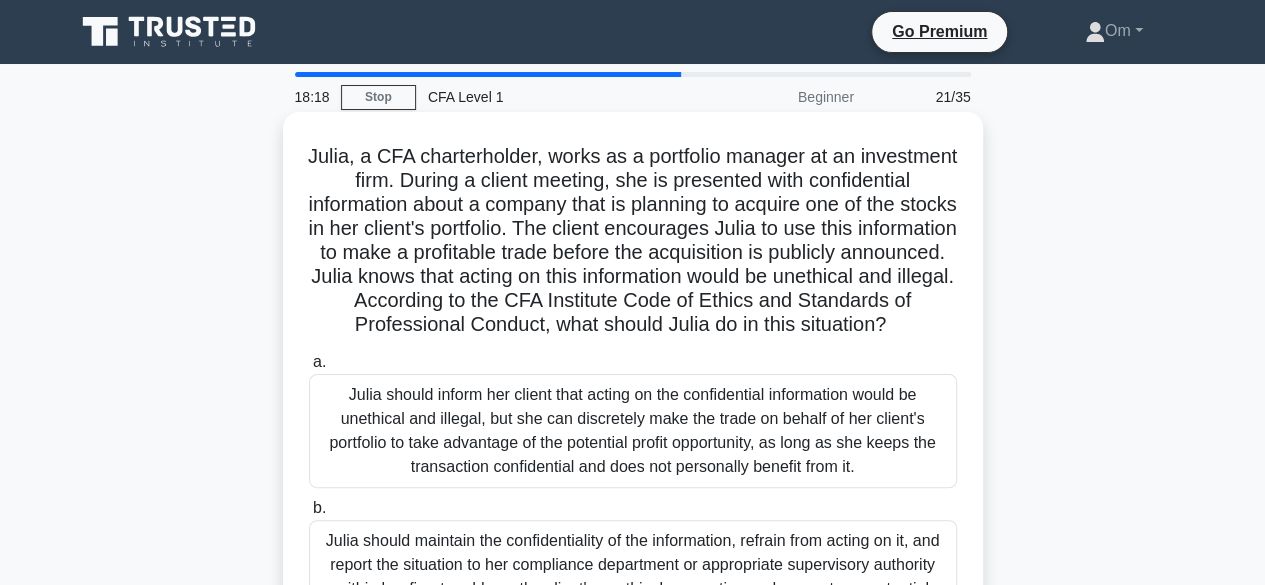 click on "Julia should inform her client that acting on the confidential information would be unethical and illegal, but she can discretely make the trade on behalf of her client's portfolio to take advantage of the potential profit opportunity, as long as she keeps the transaction confidential and does not personally benefit from it." at bounding box center (633, 431) 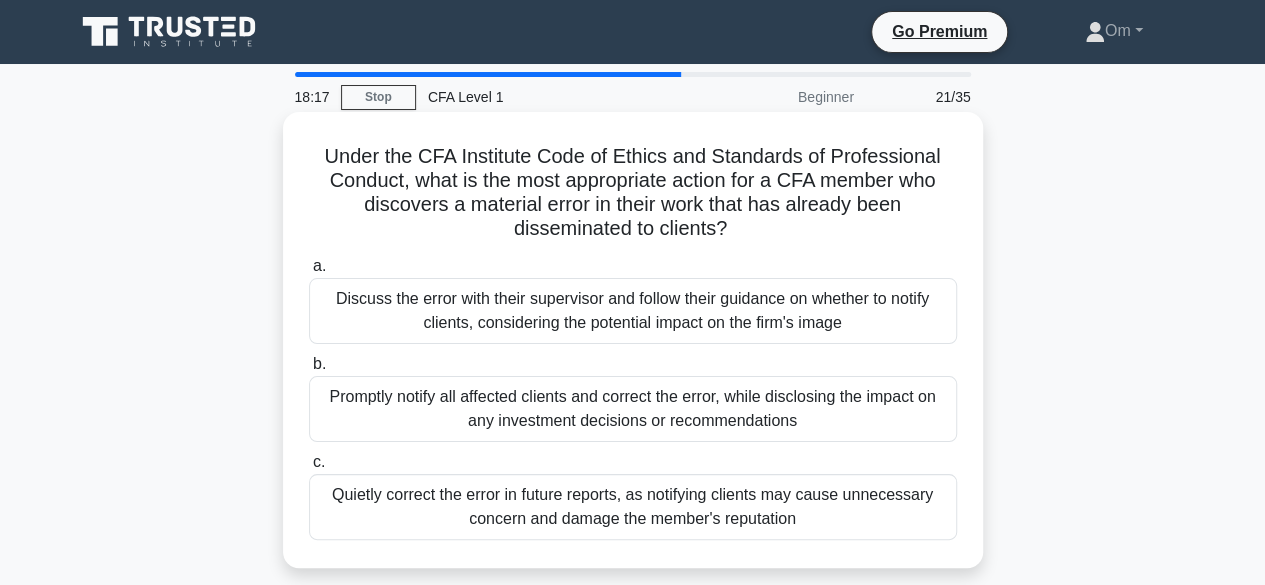 click on "Promptly notify all affected clients and correct the error, while disclosing the impact on any investment decisions or recommendations" at bounding box center [633, 409] 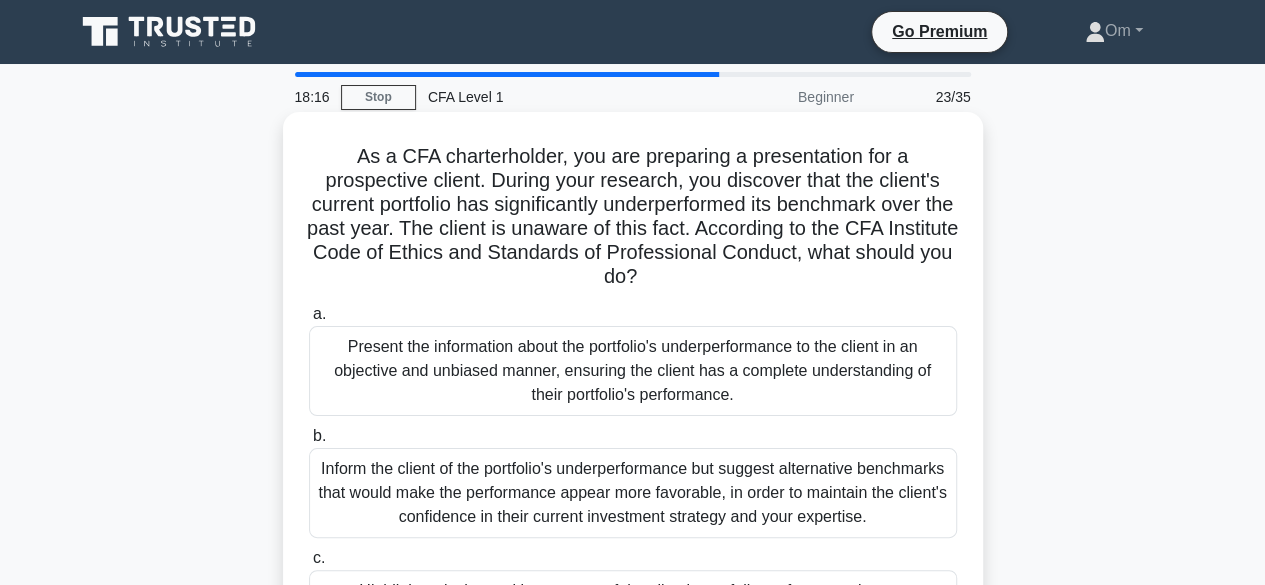 click on "Present the information about the portfolio's underperformance to the client in an objective and unbiased manner, ensuring the client has a complete understanding of their portfolio's performance." at bounding box center (633, 371) 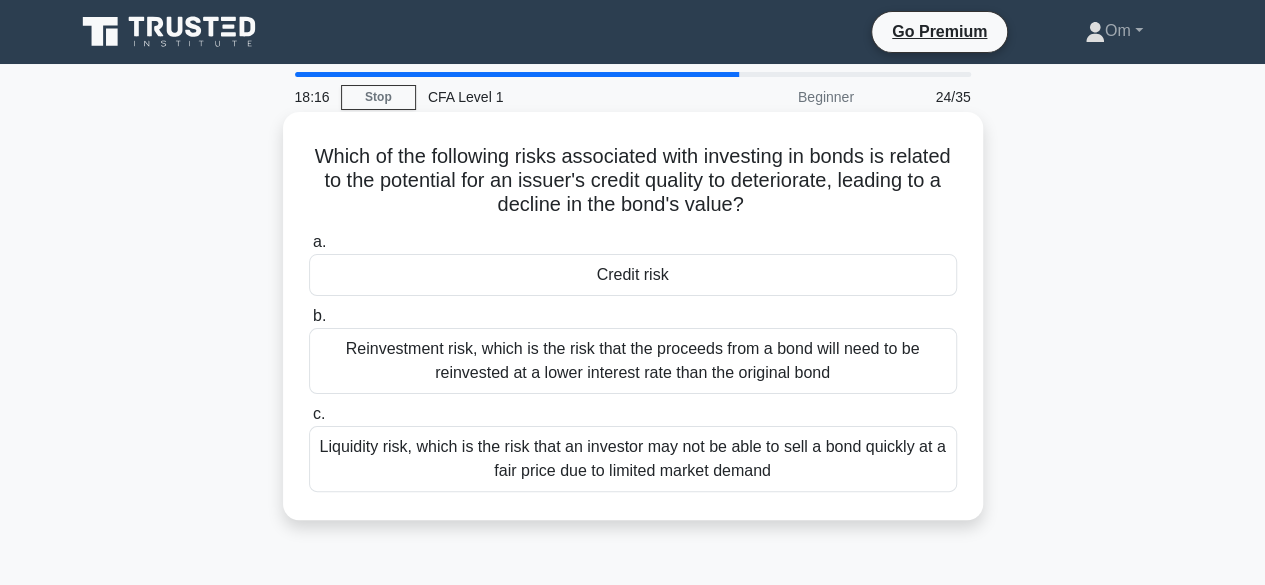 click on "c.
Liquidity risk, which is the risk that an investor may not be able to sell a bond quickly at a fair price due to limited market demand" at bounding box center [633, 447] 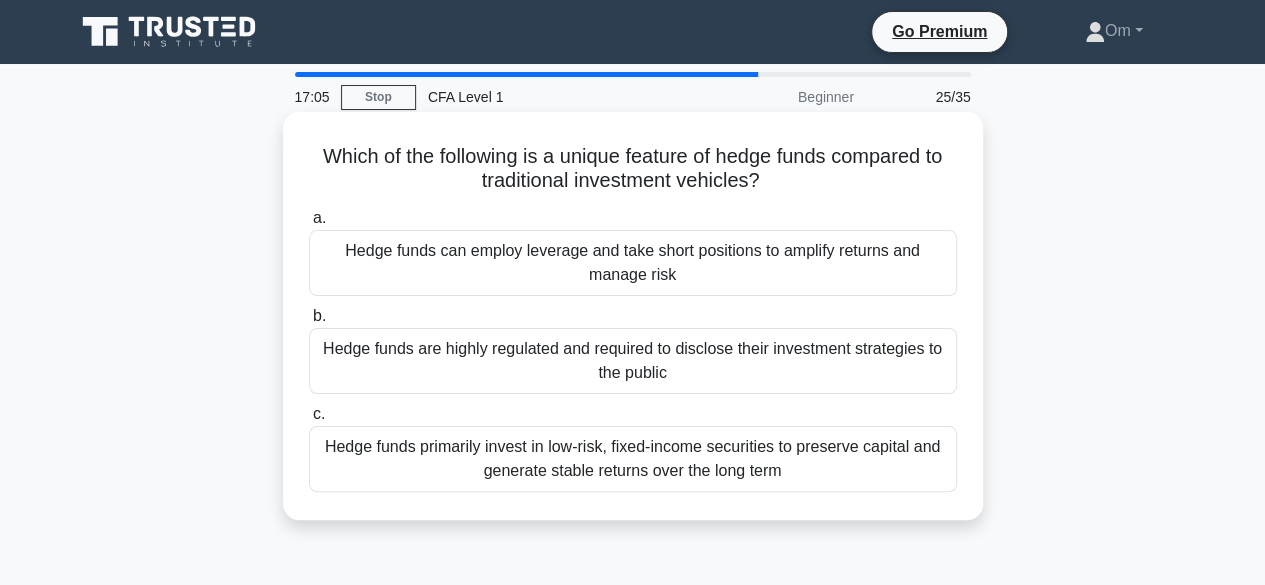 click on "a.
Hedge funds can employ leverage and take short positions to amplify returns and manage risk
b.
c." at bounding box center [633, 349] 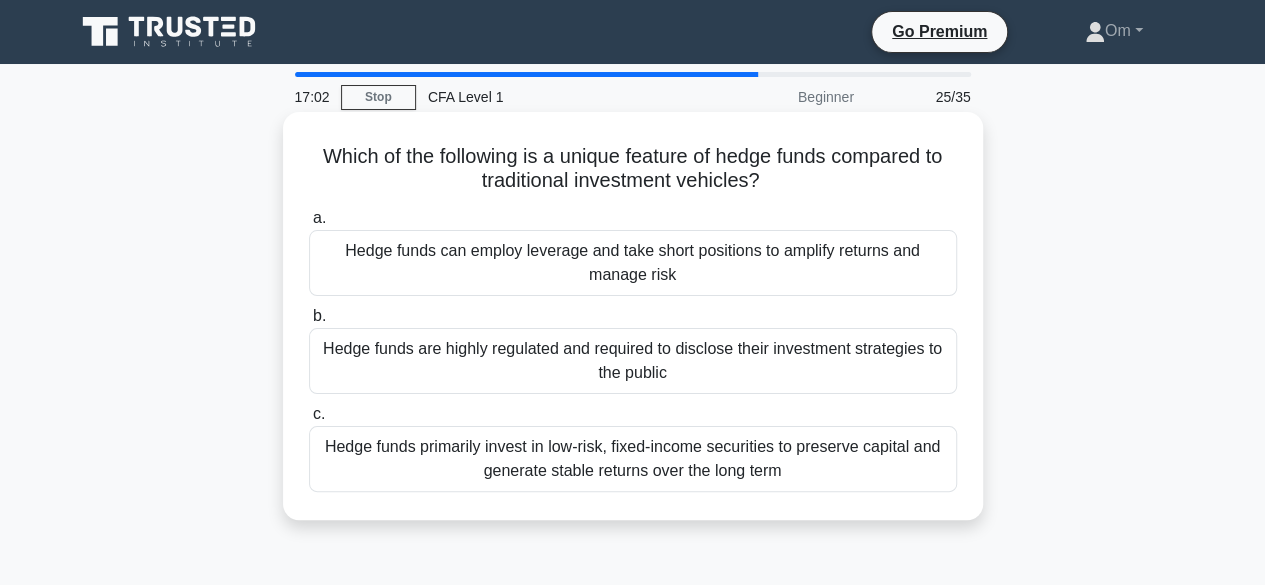 click on "Hedge funds can employ leverage and take short positions to amplify returns and manage risk" at bounding box center [633, 263] 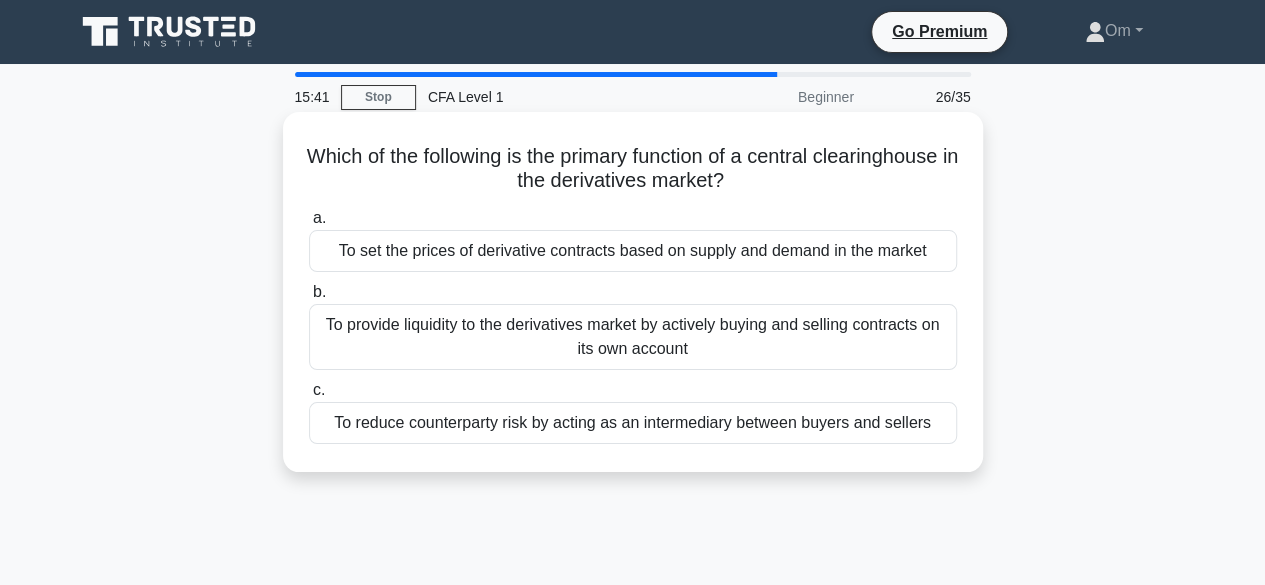 click on "To set the prices of derivative contracts based on supply and demand in the market" at bounding box center (633, 251) 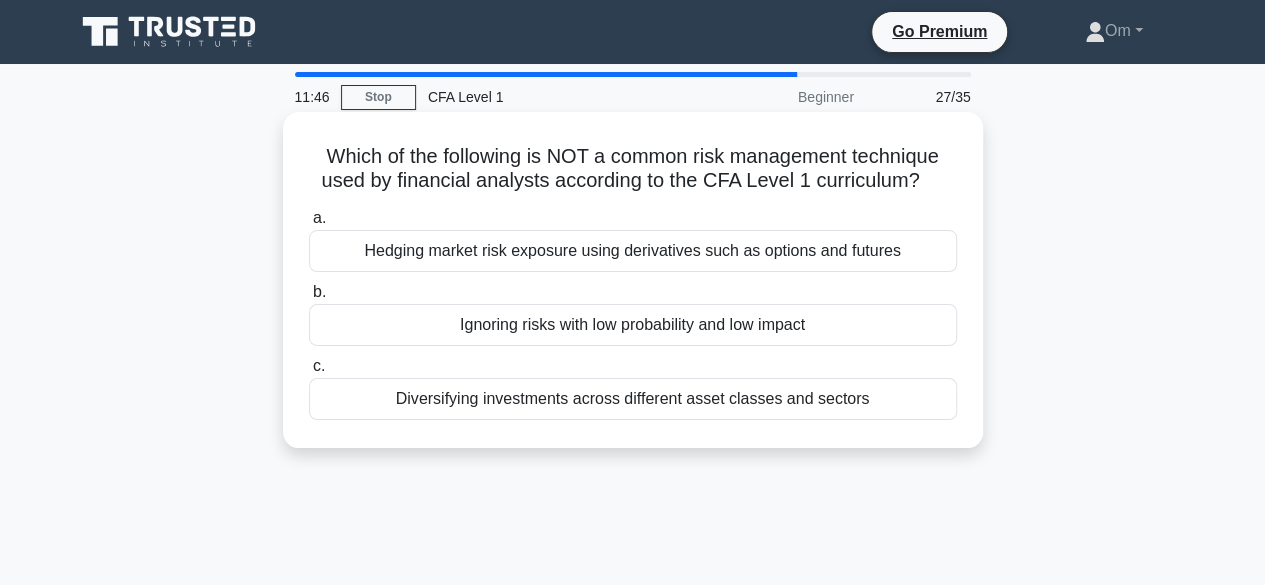 click on "Hedging market risk exposure using derivatives such as options and futures" at bounding box center [633, 251] 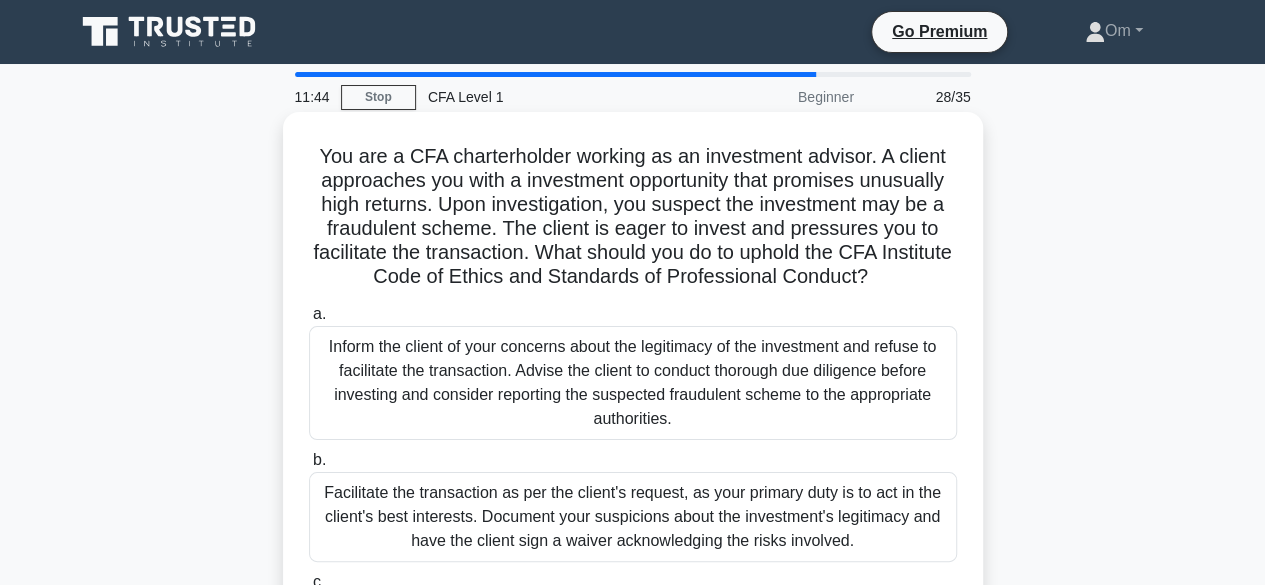 click on "Inform the client of your concerns about the legitimacy of the investment and refuse to facilitate the transaction. Advise the client to conduct thorough due diligence before investing and consider reporting the suspected fraudulent scheme to the appropriate authorities." at bounding box center [633, 383] 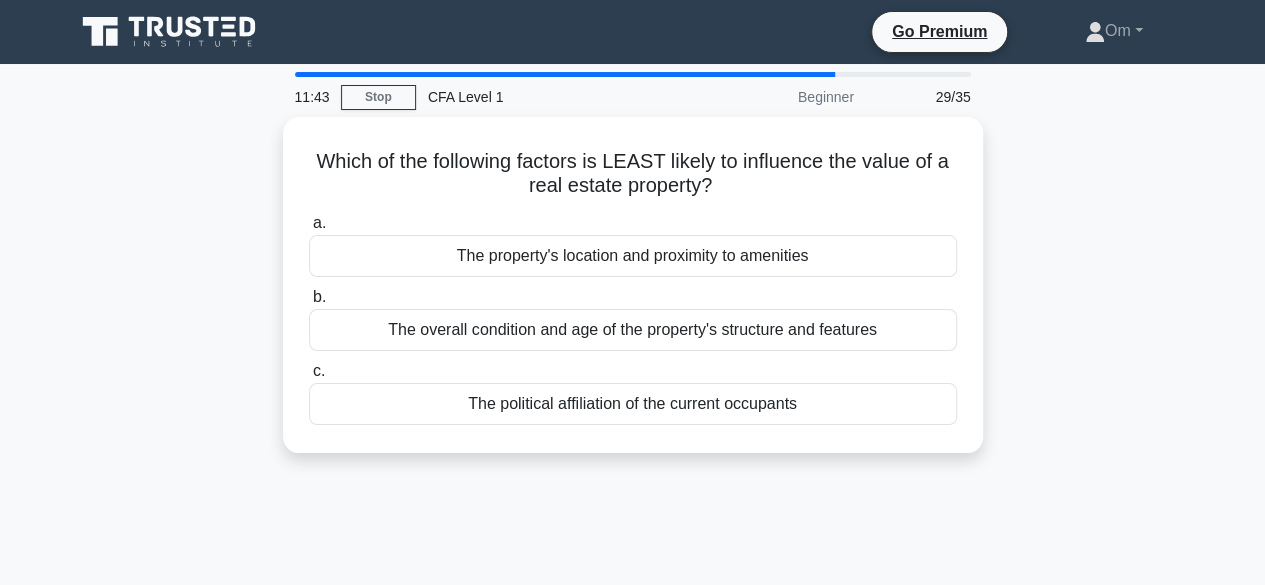 scroll, scrollTop: 21, scrollLeft: 0, axis: vertical 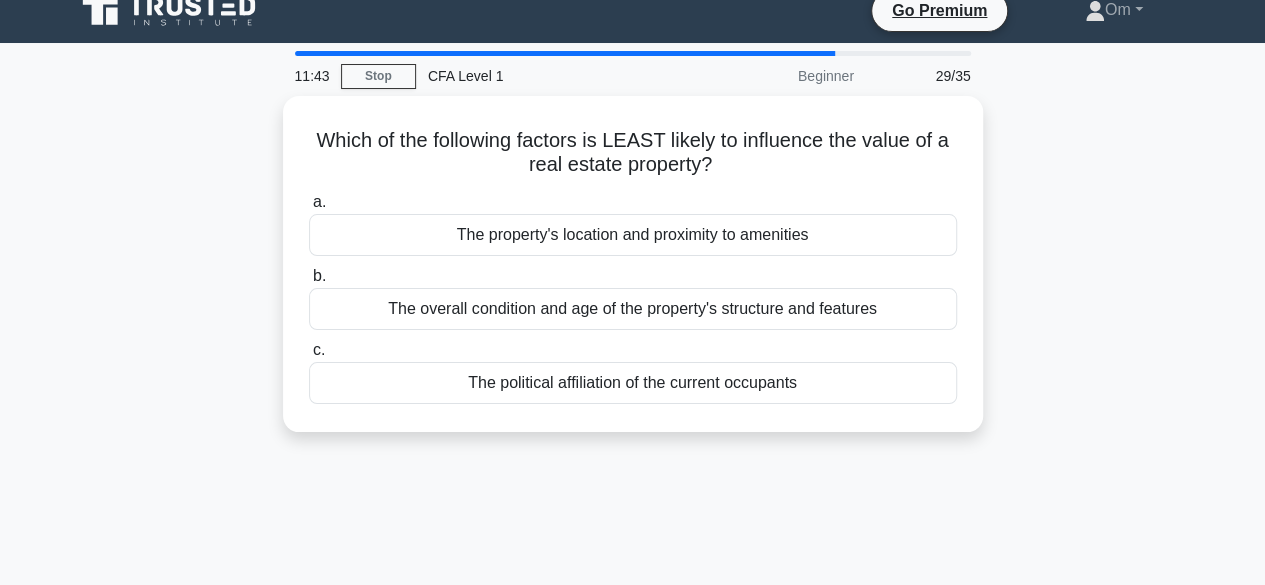 click on "The political affiliation of the current occupants" at bounding box center (633, 383) 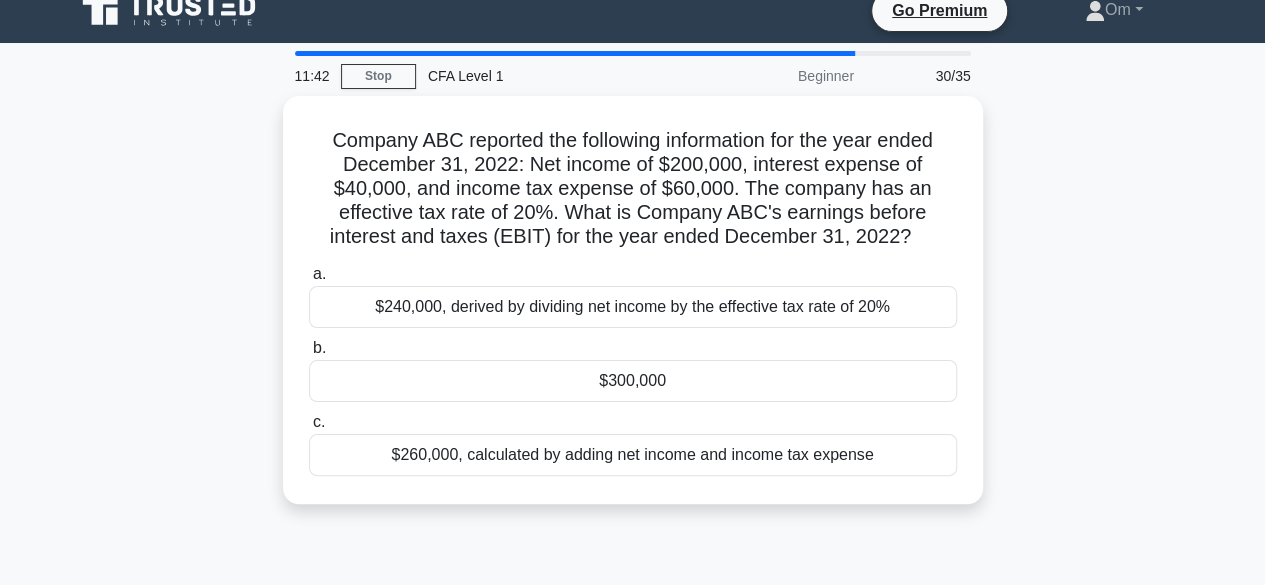 scroll, scrollTop: 0, scrollLeft: 0, axis: both 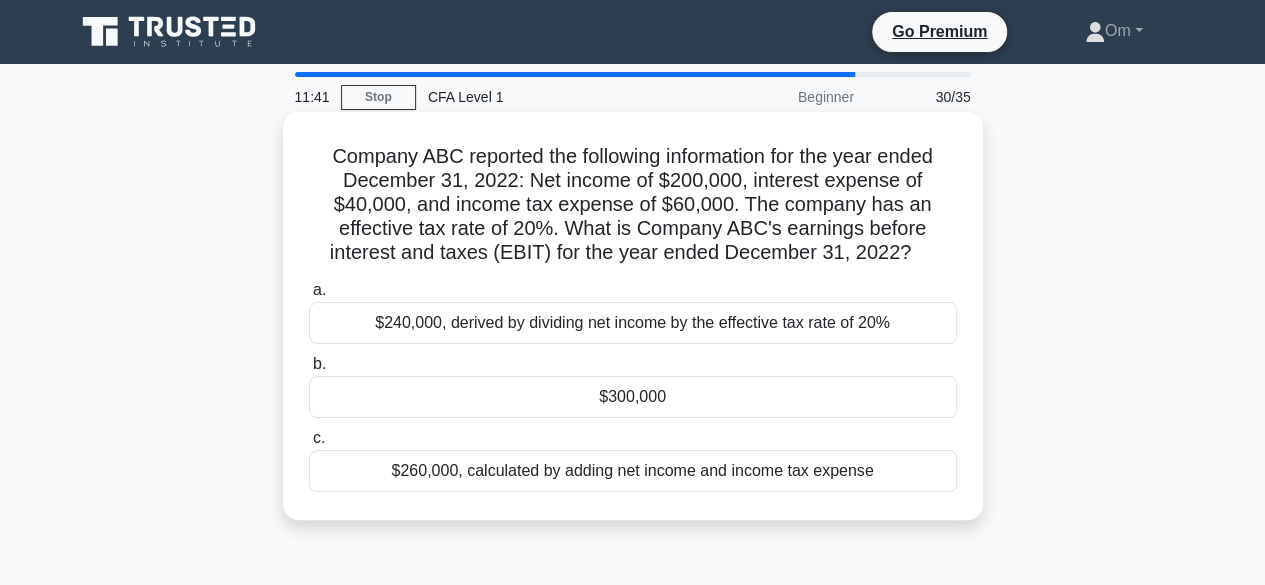 click on "$300,000" at bounding box center (633, 397) 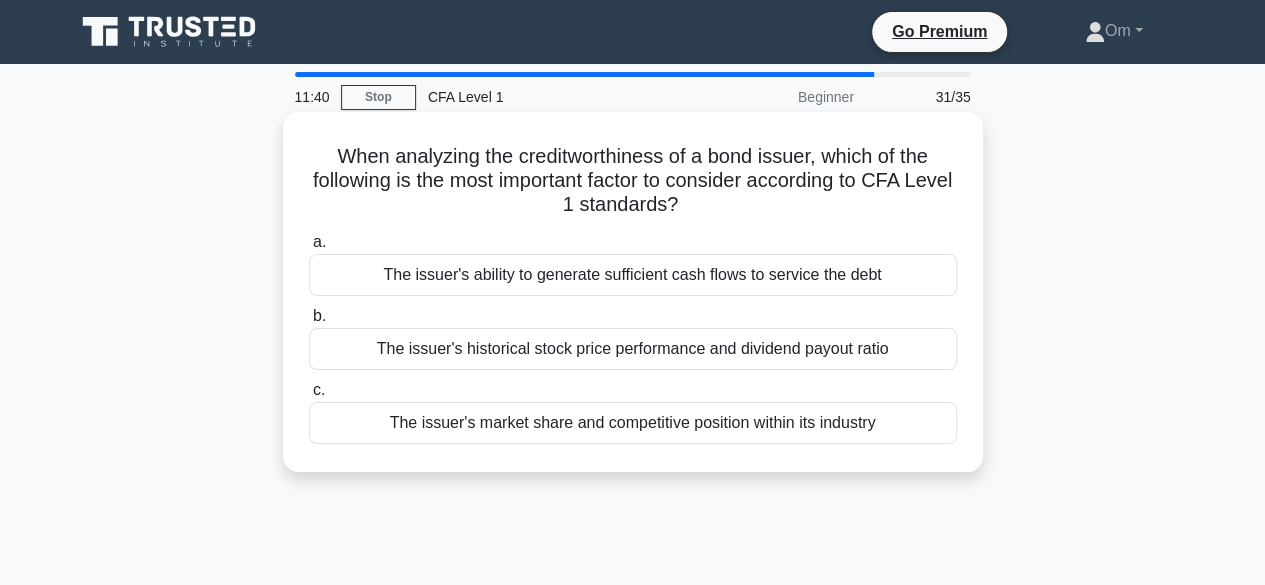 click on "The issuer's historical stock price performance and dividend payout ratio" at bounding box center [633, 349] 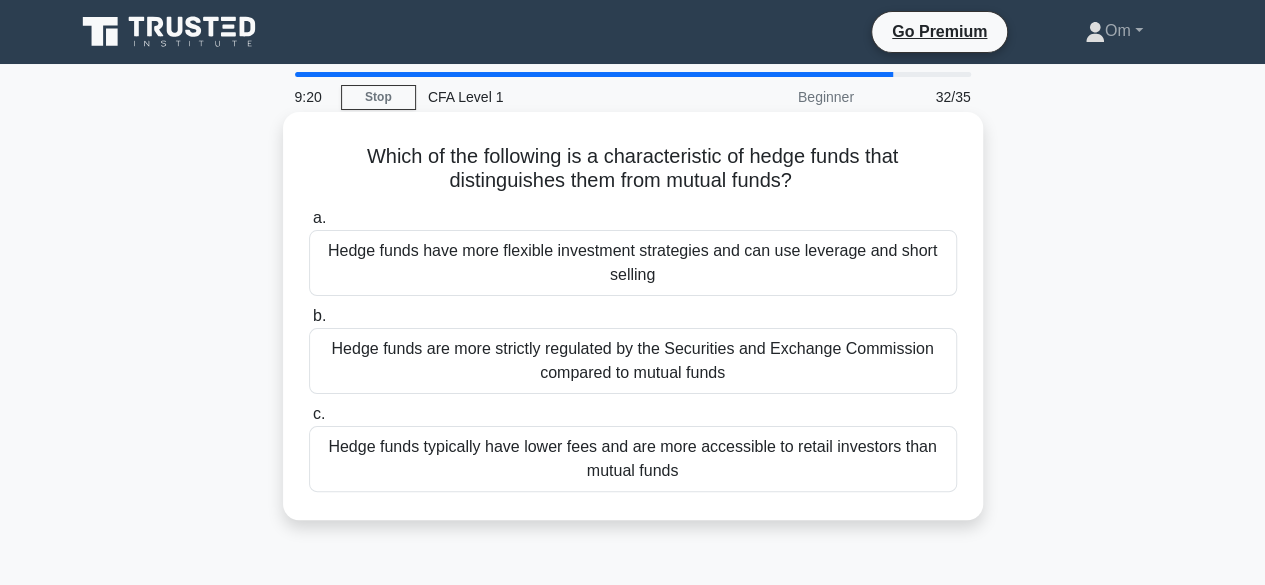 click on "Hedge funds have more flexible investment strategies and can use leverage and short selling" at bounding box center [633, 263] 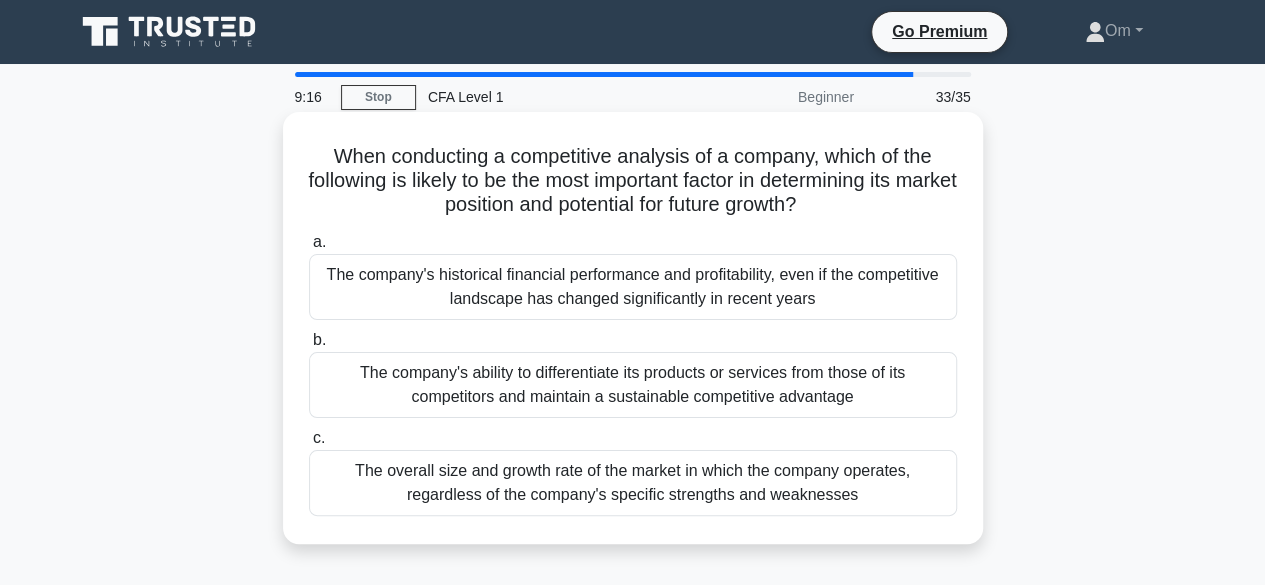 click on "The company's ability to differentiate its products or services from those of its competitors and maintain a sustainable competitive advantage" at bounding box center (633, 385) 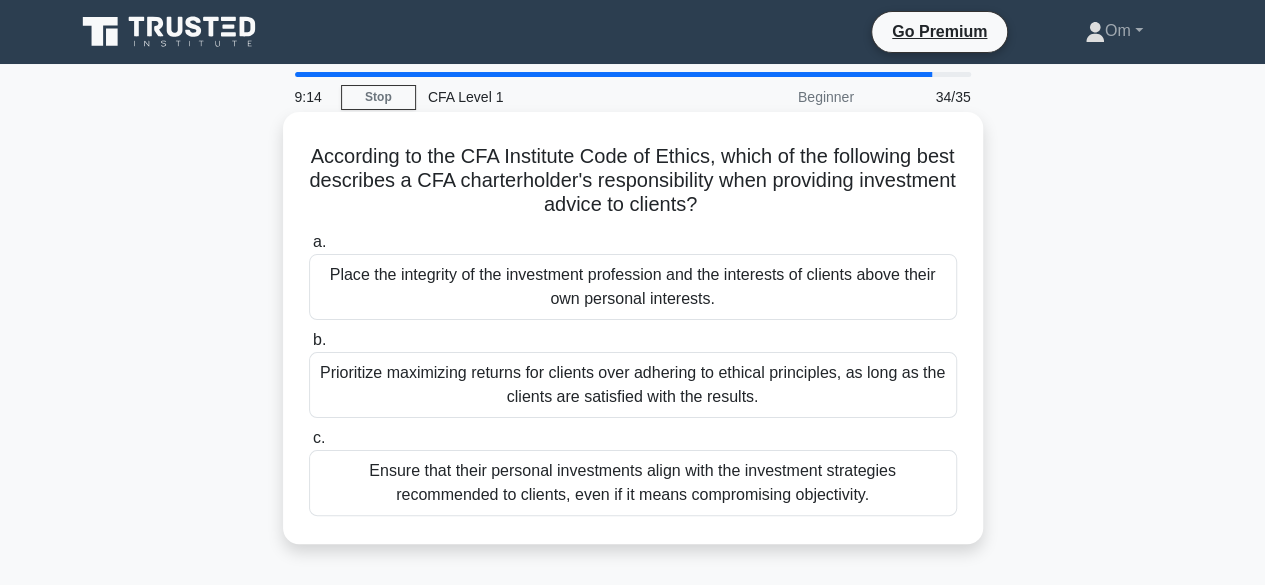 click on "Place the integrity of the investment profession and the interests of clients above their own personal interests." at bounding box center [633, 287] 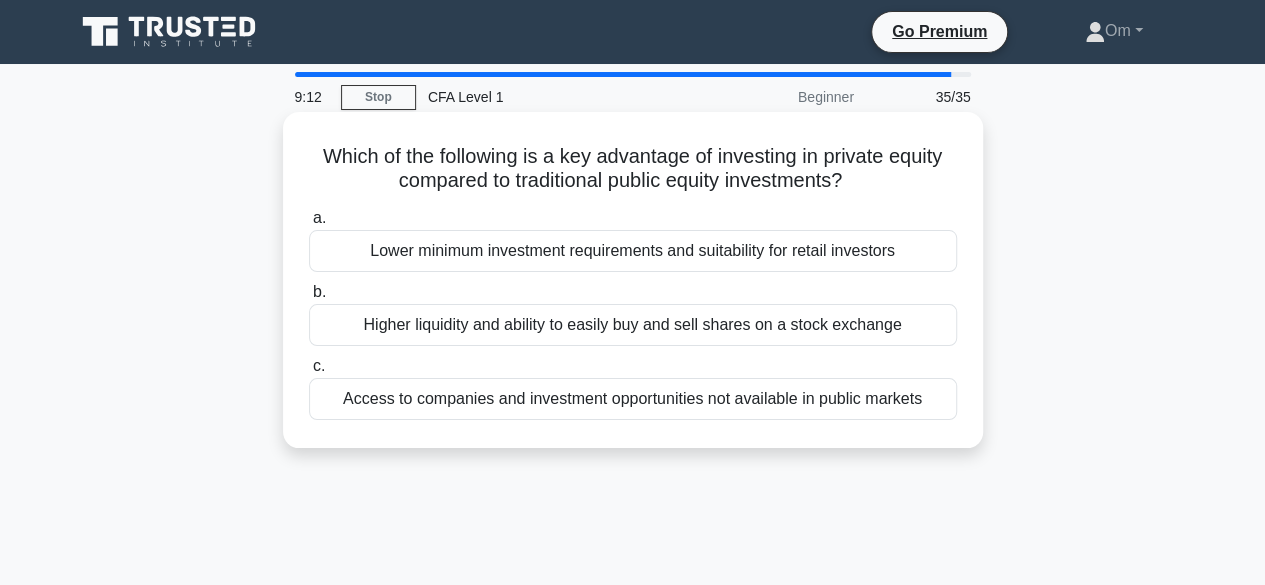 click on "Lower minimum investment requirements and suitability for retail investors" at bounding box center (633, 251) 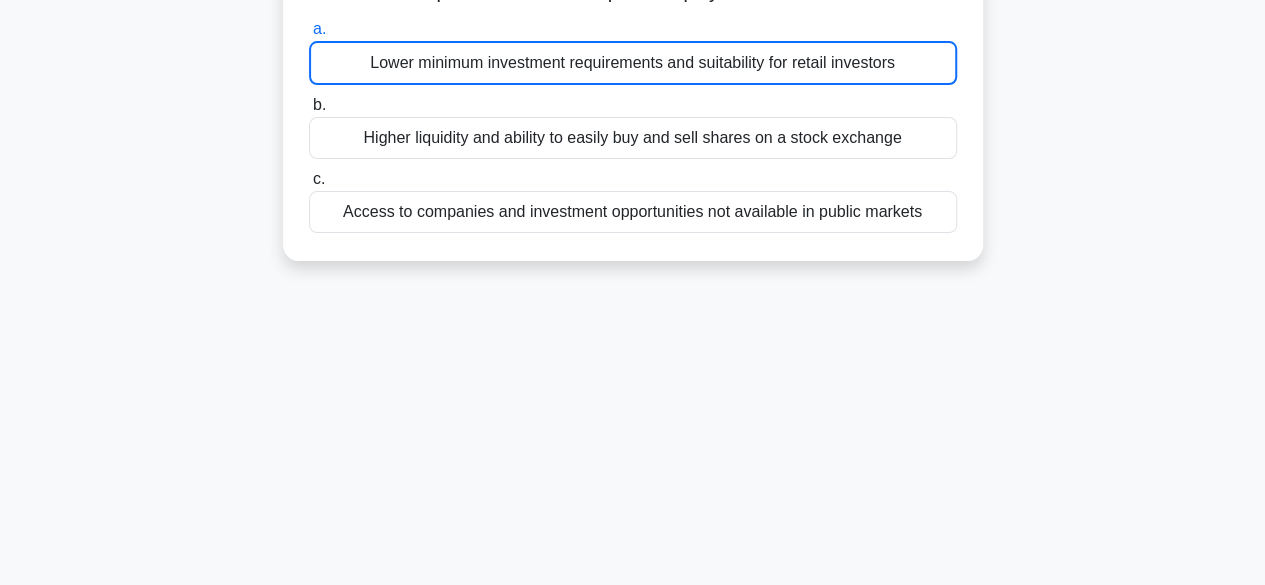 scroll, scrollTop: 304, scrollLeft: 0, axis: vertical 